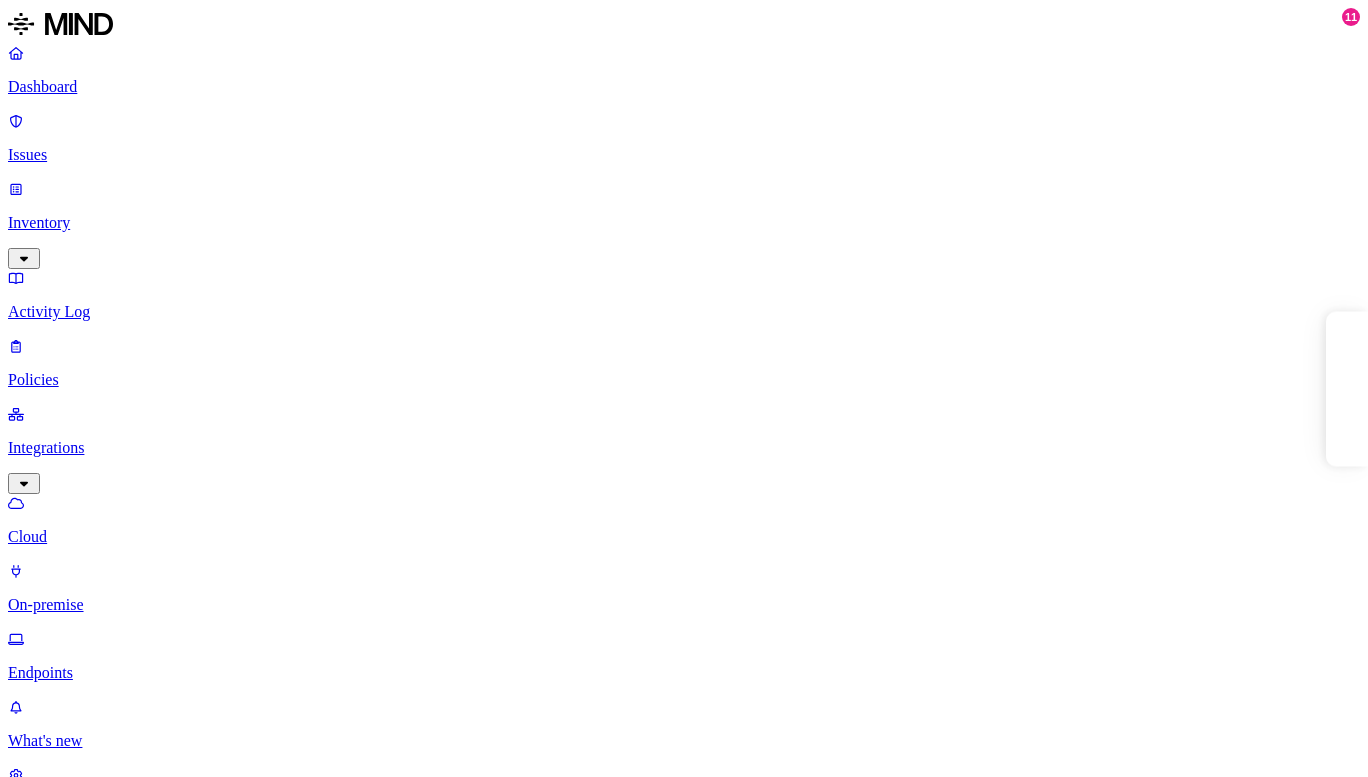 scroll, scrollTop: 0, scrollLeft: 0, axis: both 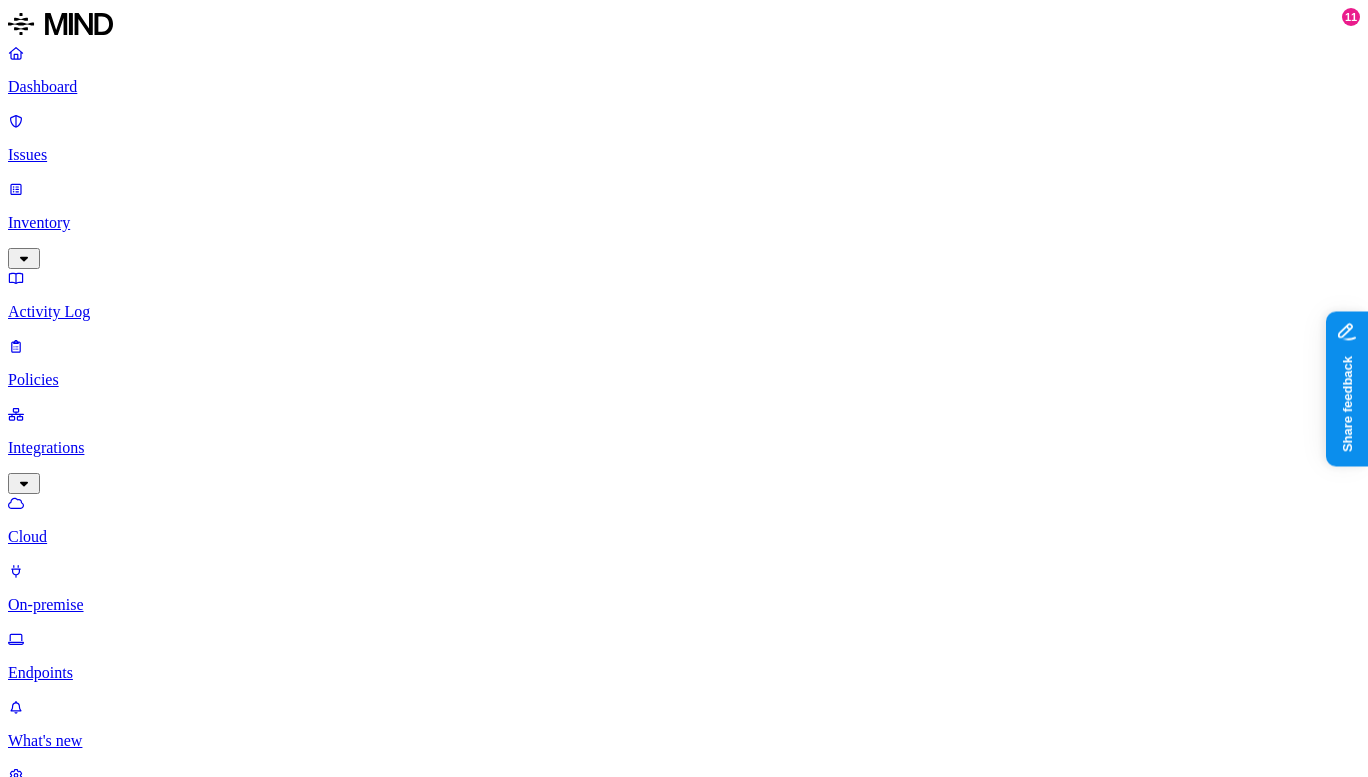 click on "Policies" at bounding box center (684, 380) 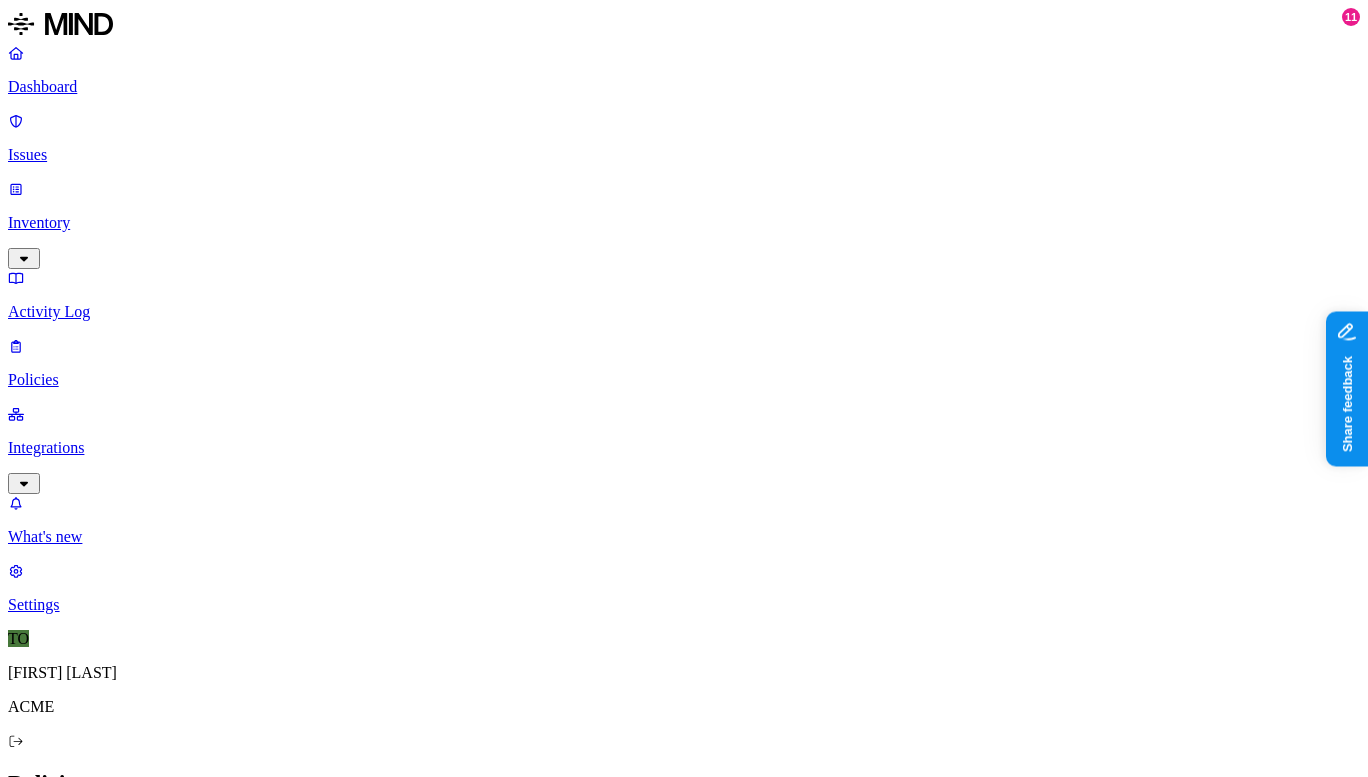 click on "Environment" at bounding box center (53, 869) 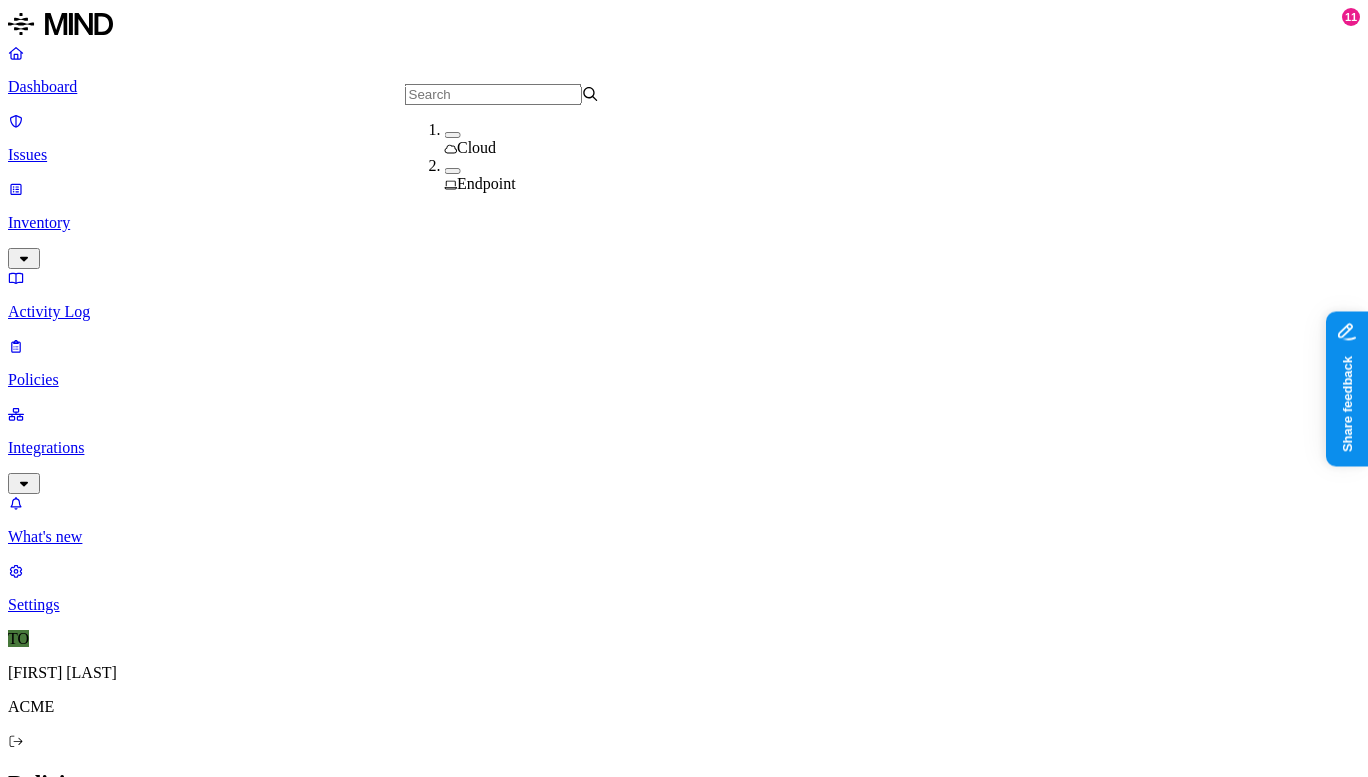 click on "Endpoint" at bounding box center (486, 183) 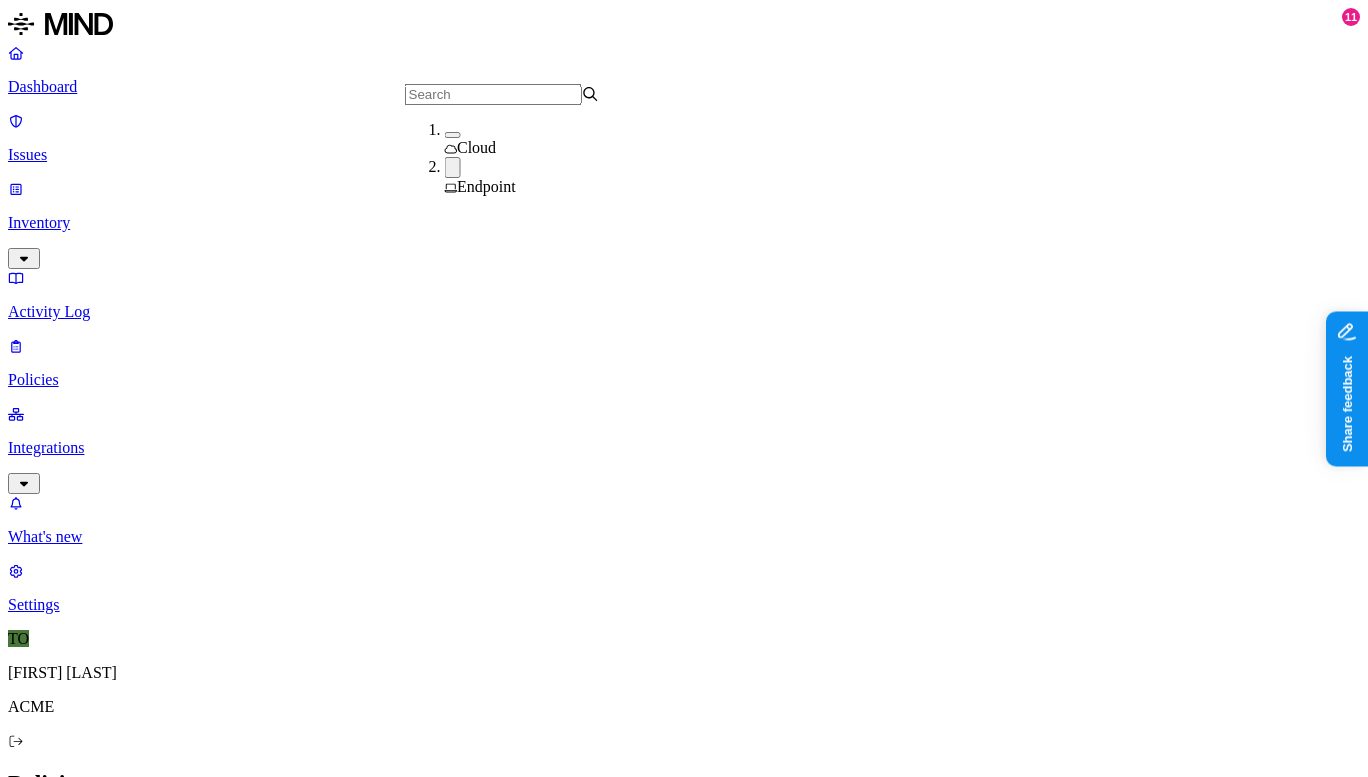 click on "Policies Create Policy Environment: Endpoint Severity Risk category 78 Rules Active Name Environment Active issues Risk category Created by Secret upload to GenAI Endpoint 337 Exfiltration MIND PII upload to web Endpoint 254 Exfiltration MIND PCI upload to GenAI Endpoint 205 Exfiltration MIND Secret upload to web Endpoint 182 Exfiltration MIND PII upload to GenAI Endpoint 151 Exfiltration MIND Secret upload to cloud storage Endpoint 128 Exfiltration MIND PCI upload to web Endpoint 126 Exfiltration MIND PCI upload to social network Endpoint 90 Exfiltration MIND PII upload to cloud storage Endpoint 66 Exfiltration MIND PCI upload to cloud storage Endpoint 63 Exfiltration MIND Secret upload to social network Endpoint 29 Exfiltration MIND Secret upload to communication platforms Endpoint 28 Exfiltration MIND Credit cards in documents Endpoint 28 Exfiltration TE [EMAIL] Block sensitive data upload to Google Docs Endpoint 26 Exfiltration TE [EMAIL] PCI upload to communication platforms Endpoint 14 MIND 12" at bounding box center [684, 1702] 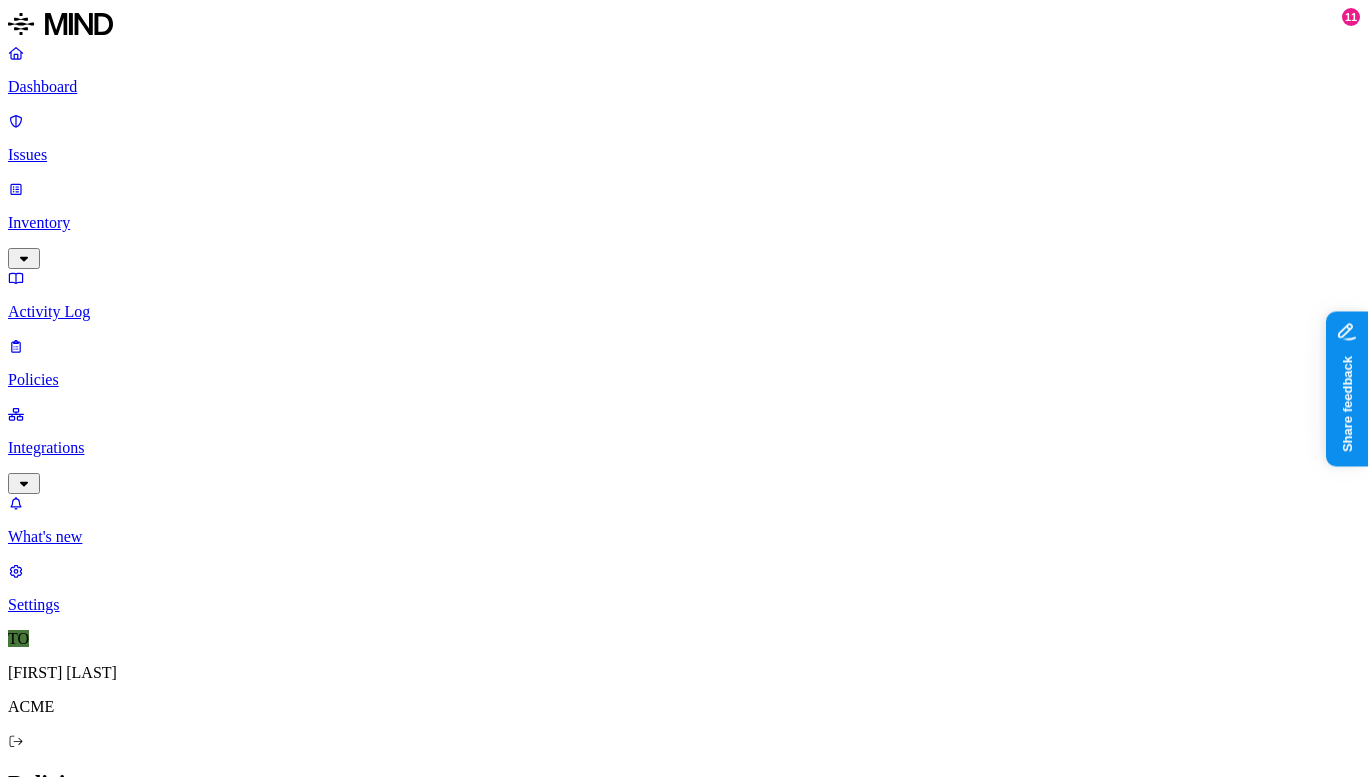 click on "PII upload to GenAI" at bounding box center (166, 1185) 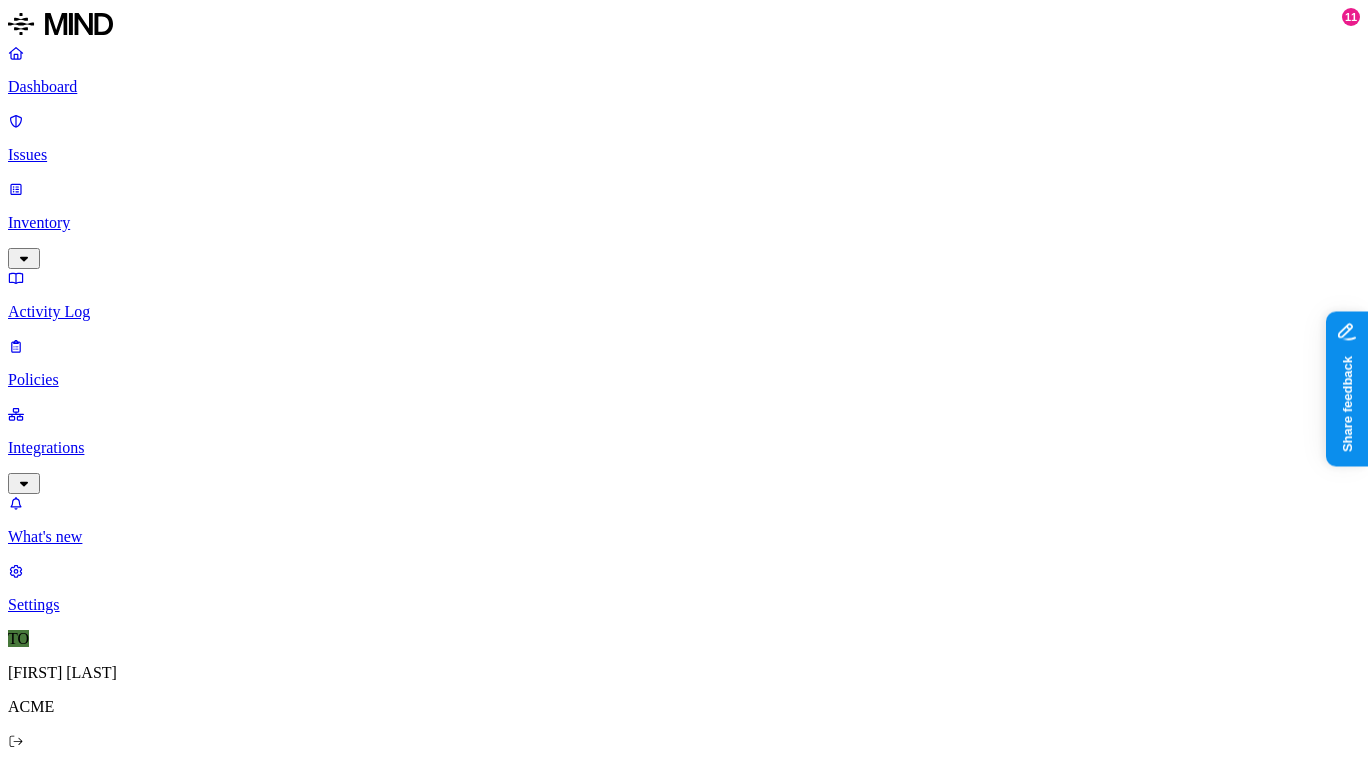 scroll, scrollTop: 169, scrollLeft: 0, axis: vertical 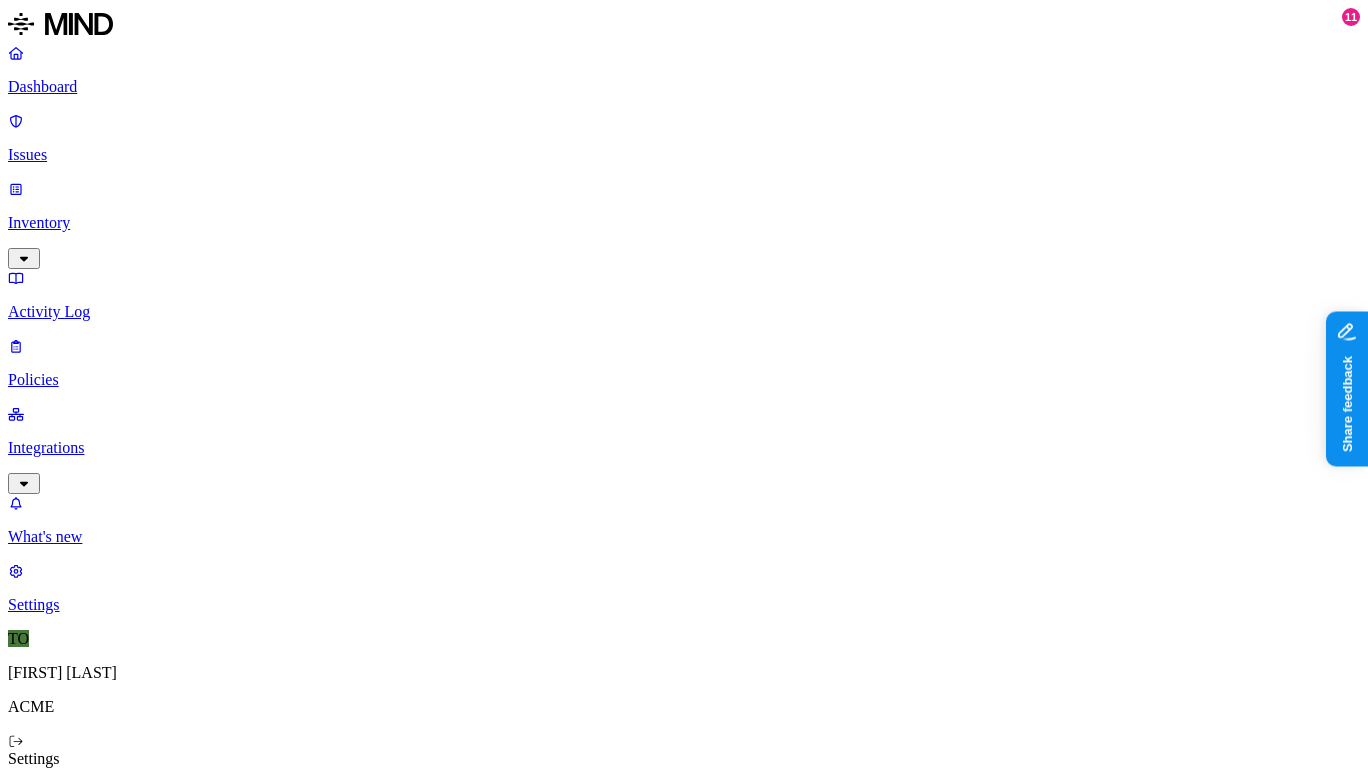 click on "Web destinations" at bounding box center (684, 895) 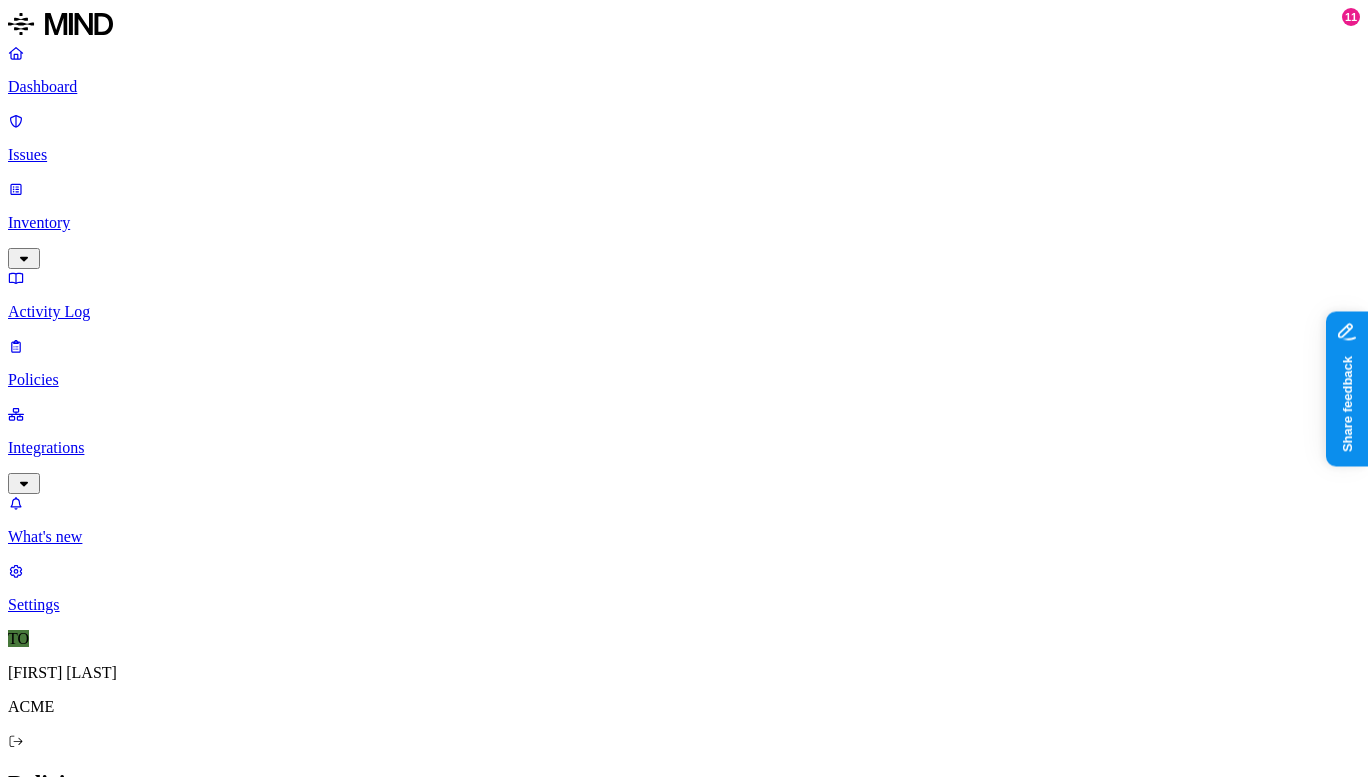 click on "Create Policy" at bounding box center (63, 827) 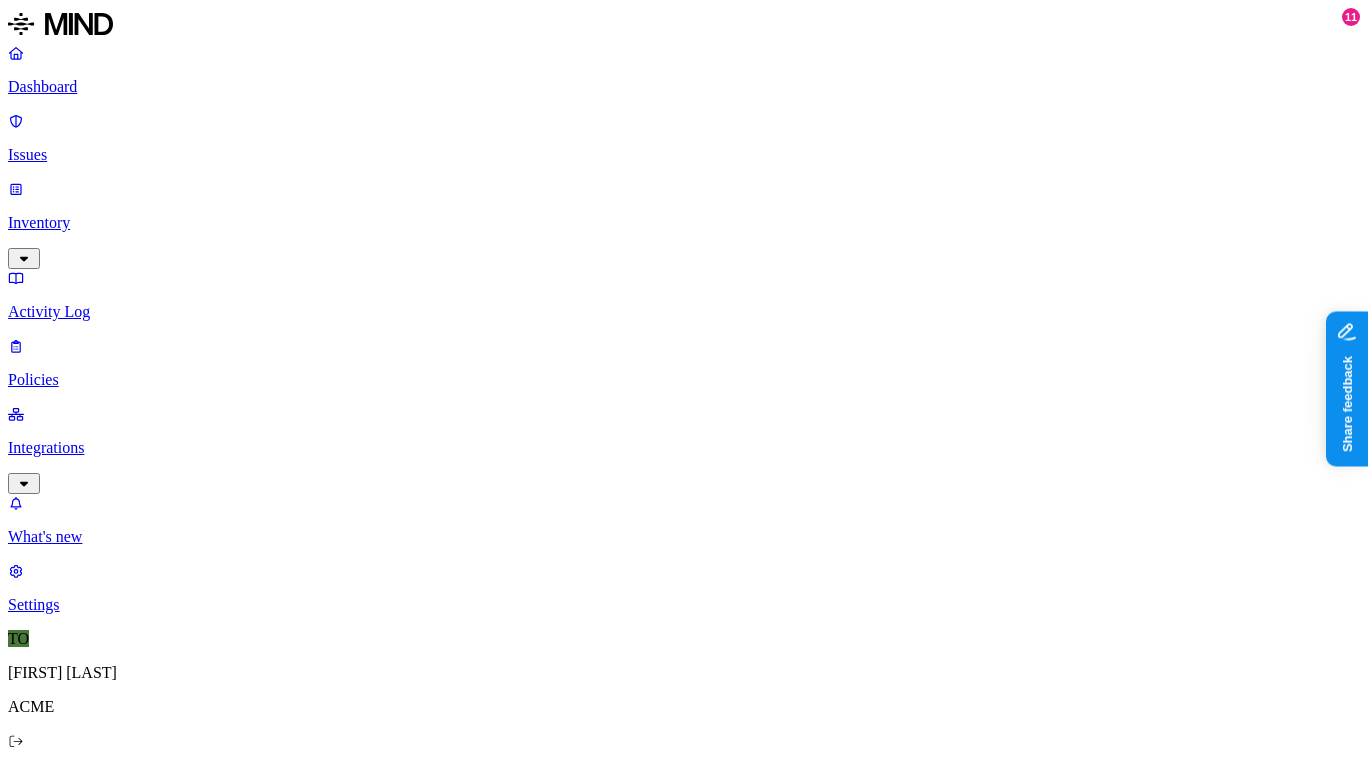 scroll, scrollTop: 521, scrollLeft: 0, axis: vertical 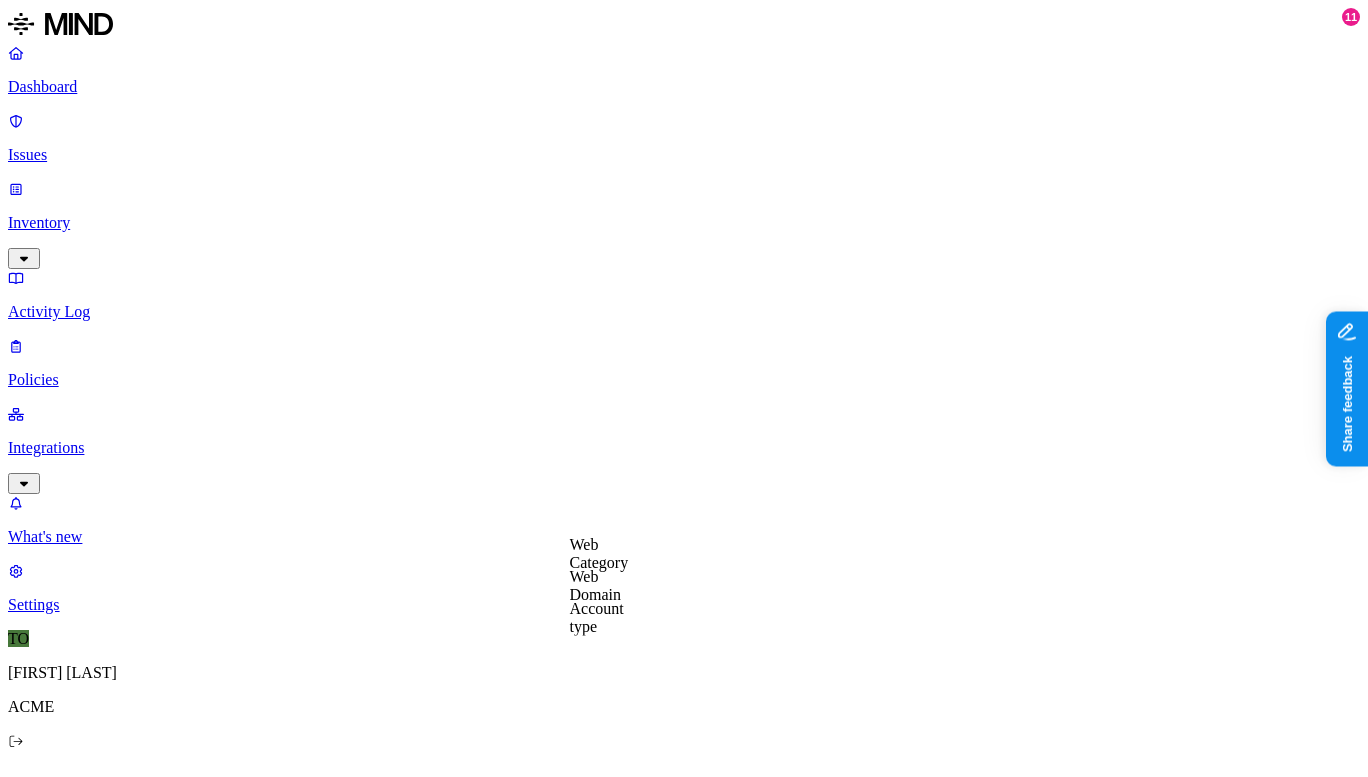 click on "Account type" at bounding box center (597, 617) 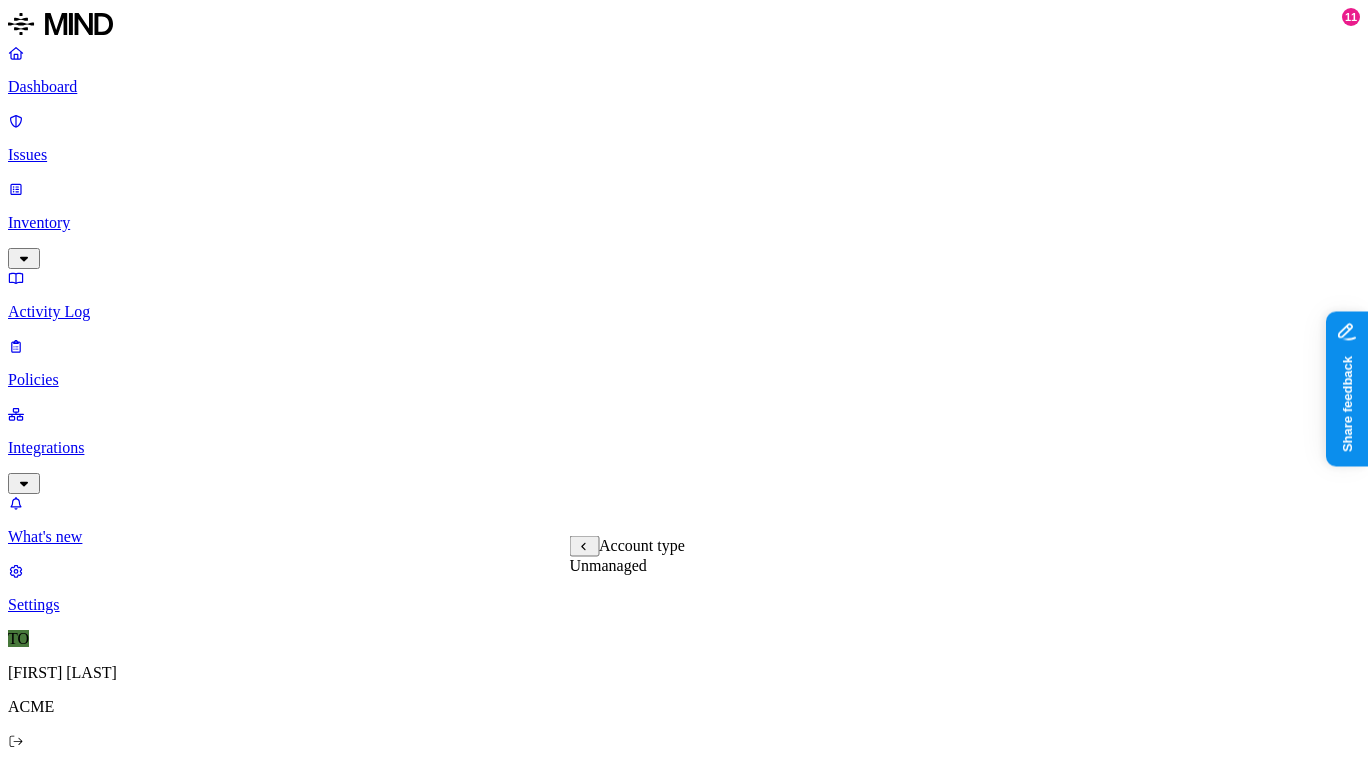 click on "[FIRST] [LAST]" at bounding box center (0, 0) 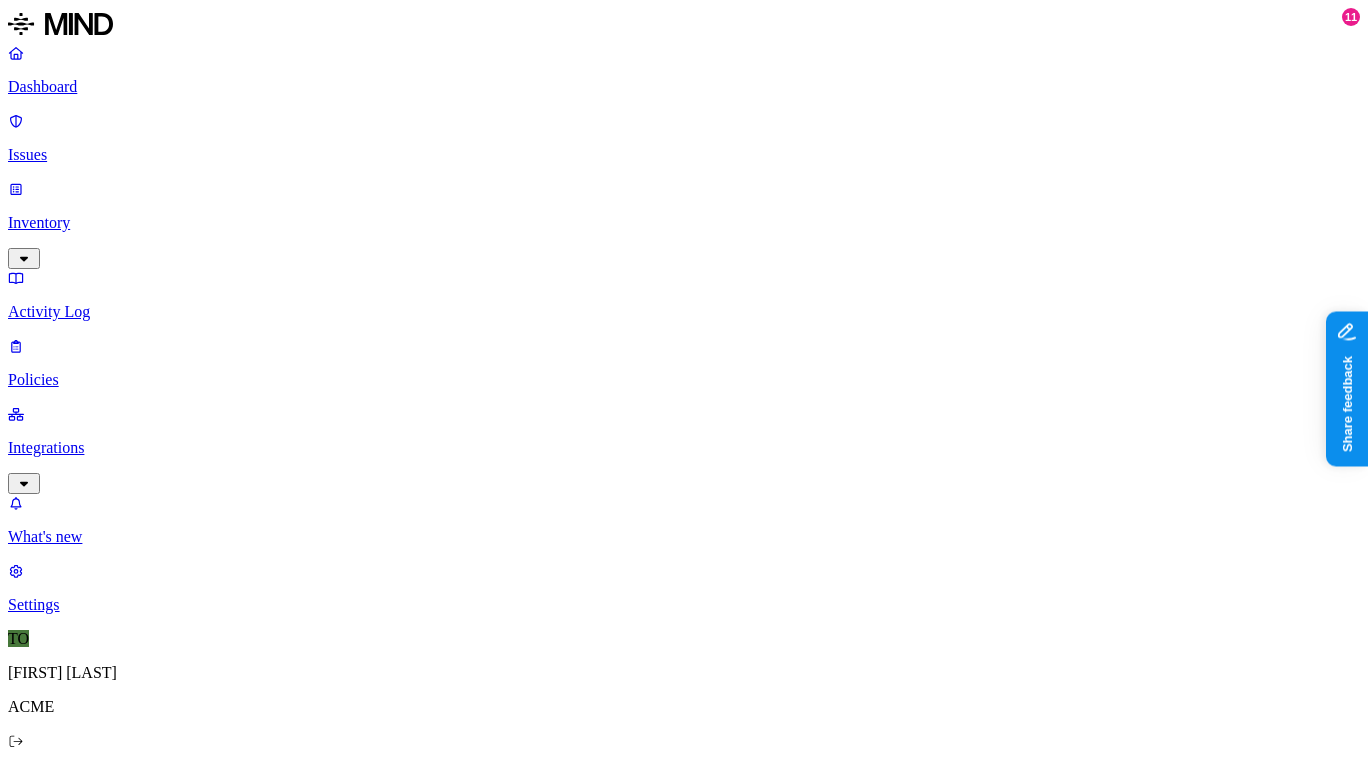 click on "Settings" at bounding box center (684, 605) 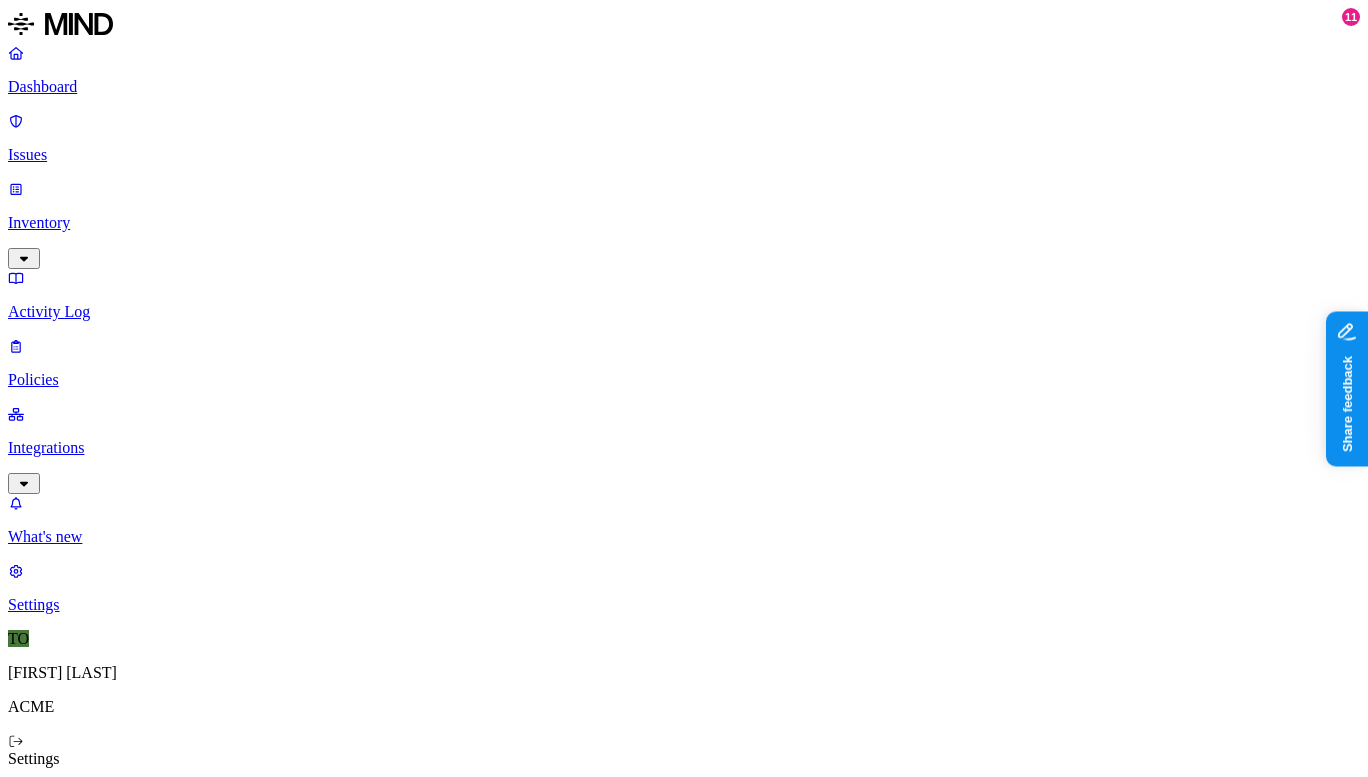scroll, scrollTop: 0, scrollLeft: 0, axis: both 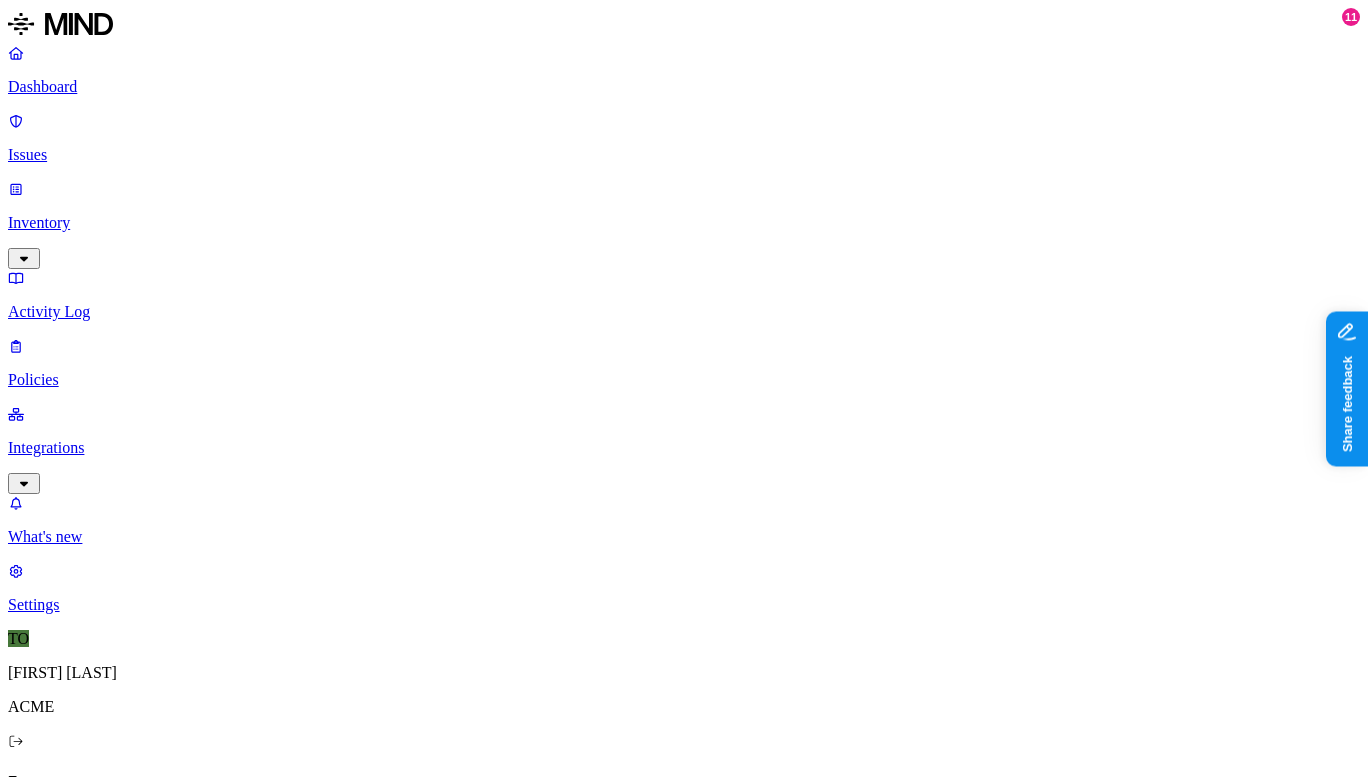 click on "Resource with SSN accessed" at bounding box center (191, 955) 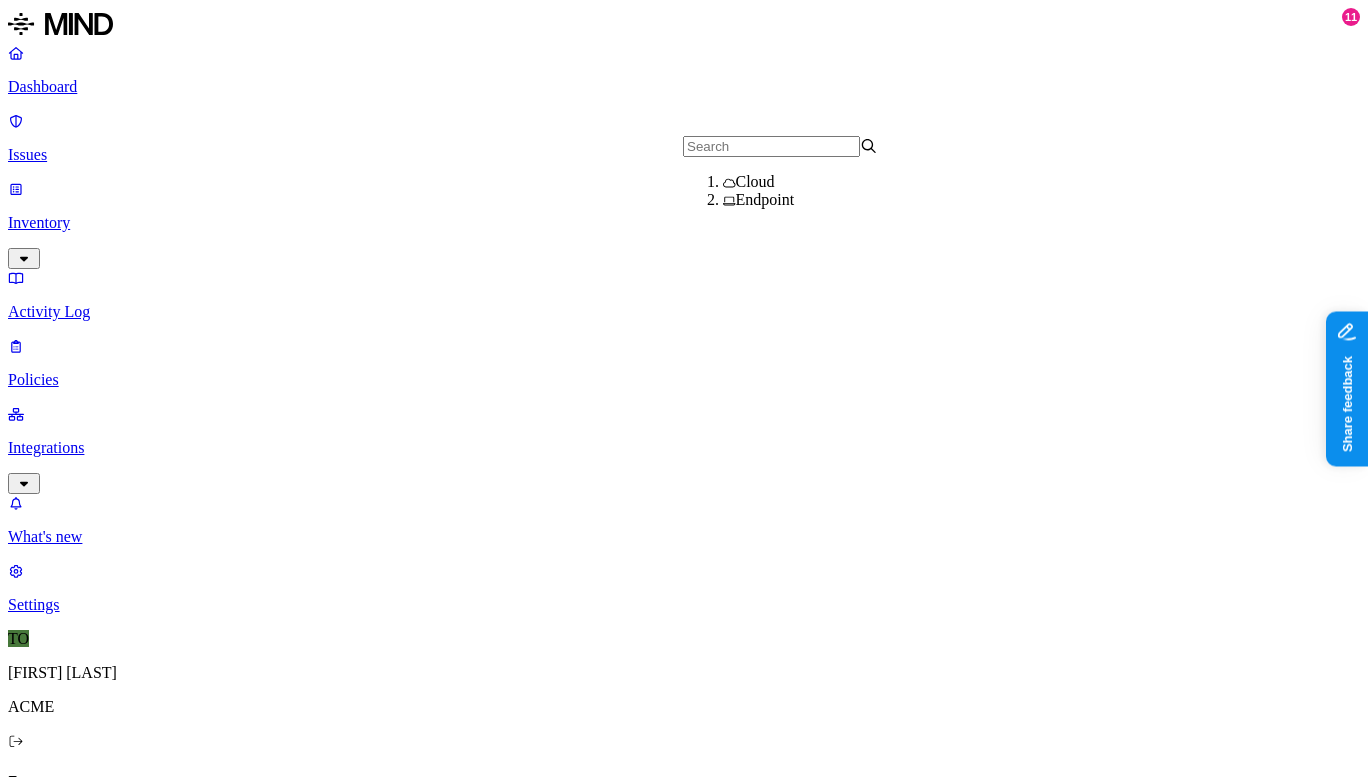 click on "Endpoint" at bounding box center [765, 199] 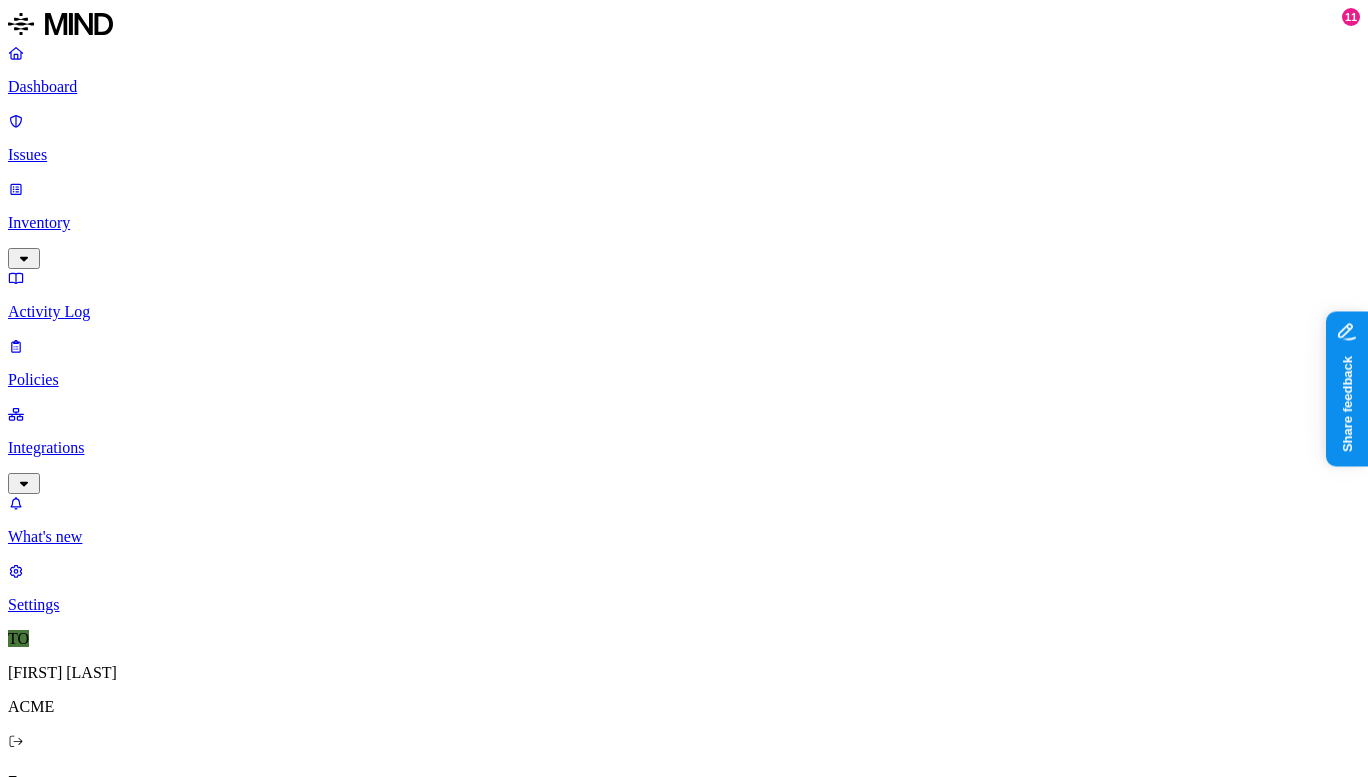 click on "–" at bounding box center (559, 1036) 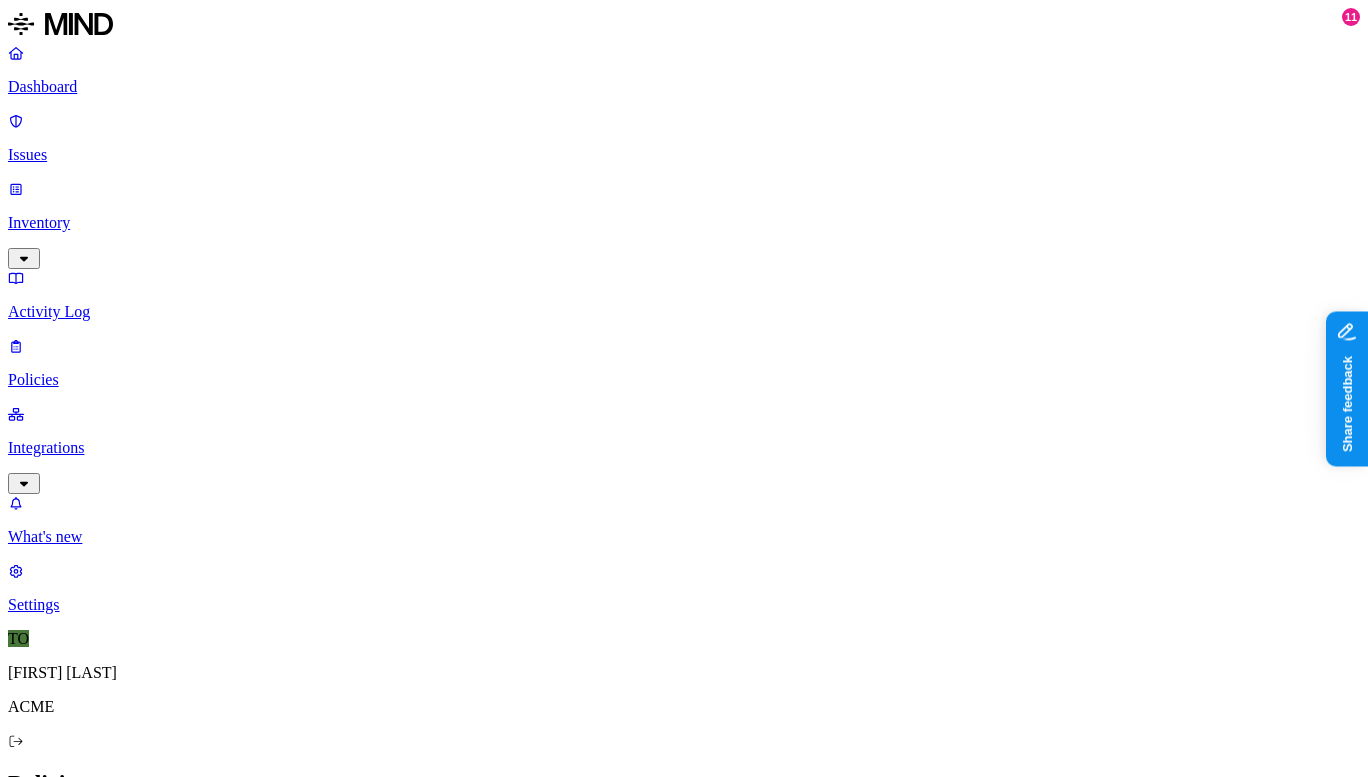 click on "Exfiltration" at bounding box center (775, 1434) 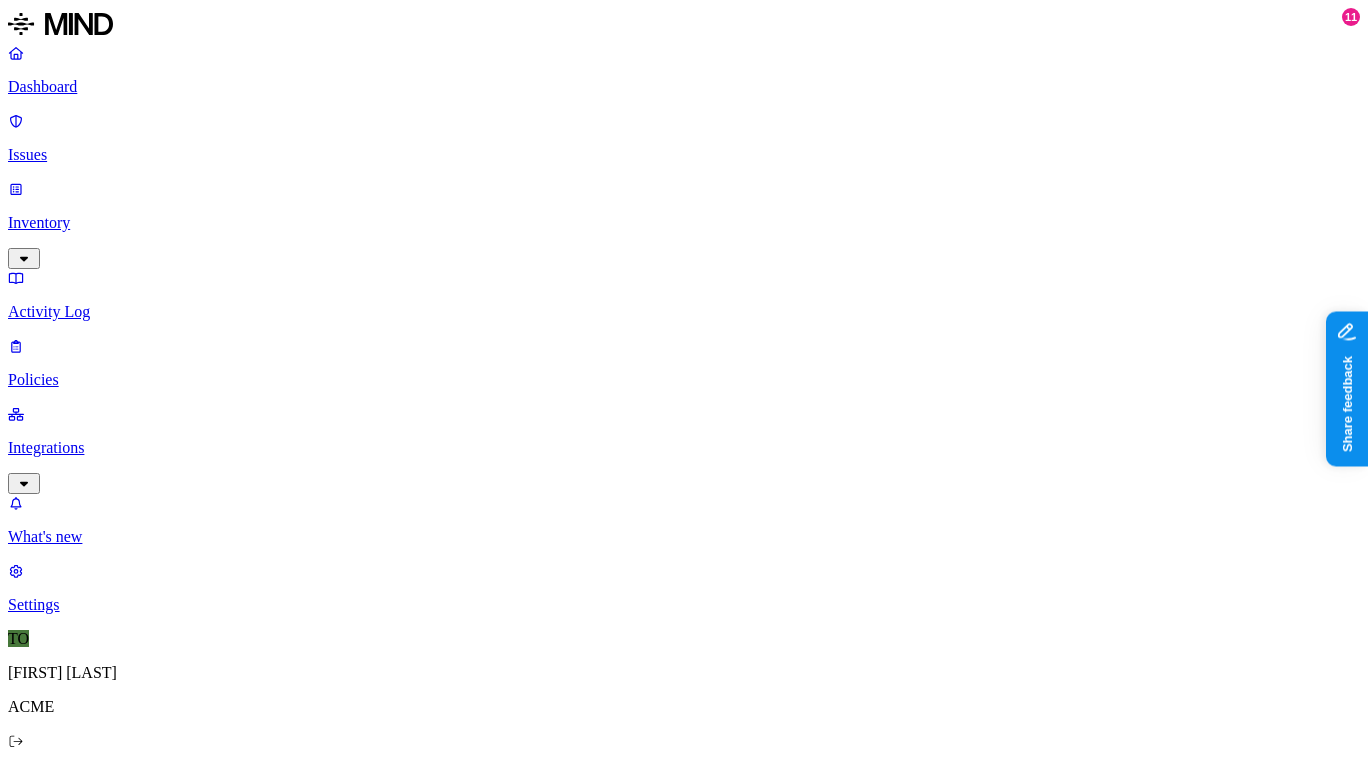 click on "Policies" at bounding box center [684, 380] 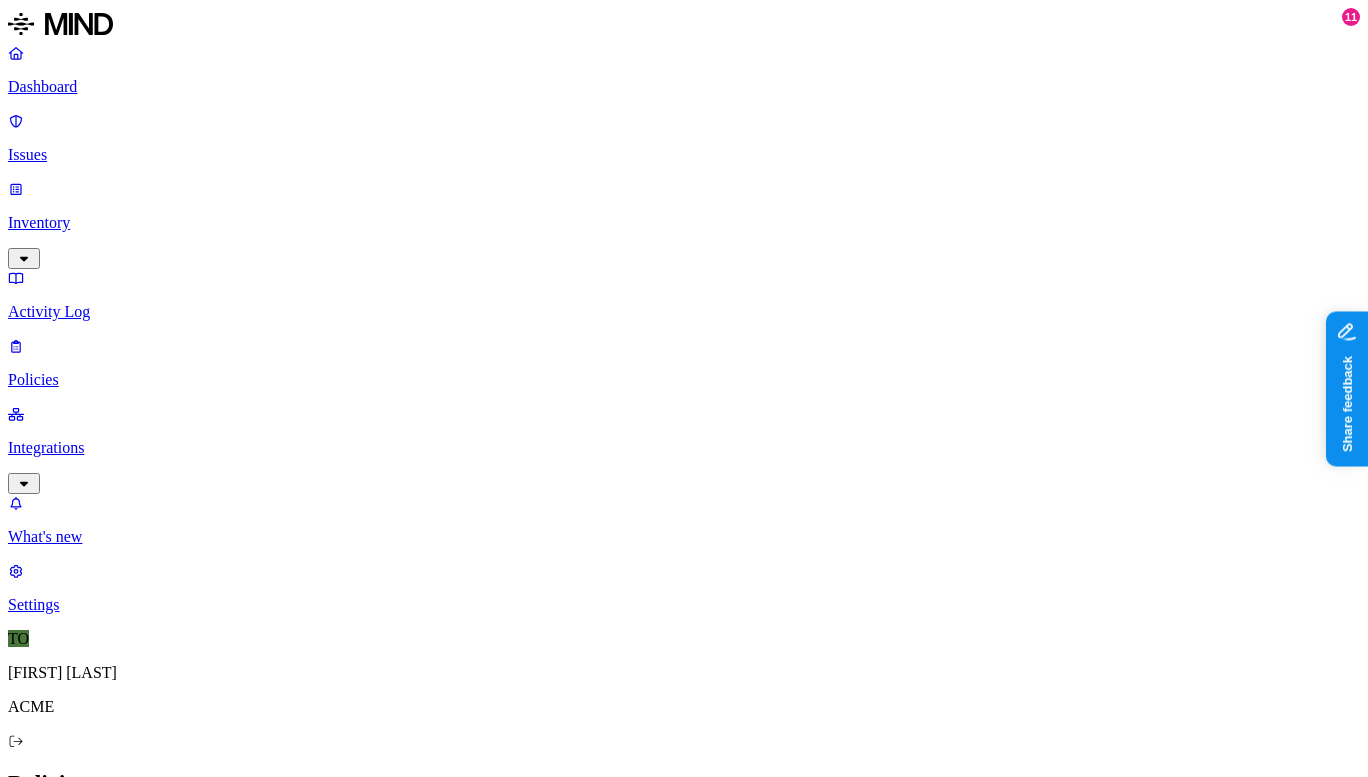 click on "Endpoint" at bounding box center [325, 1325] 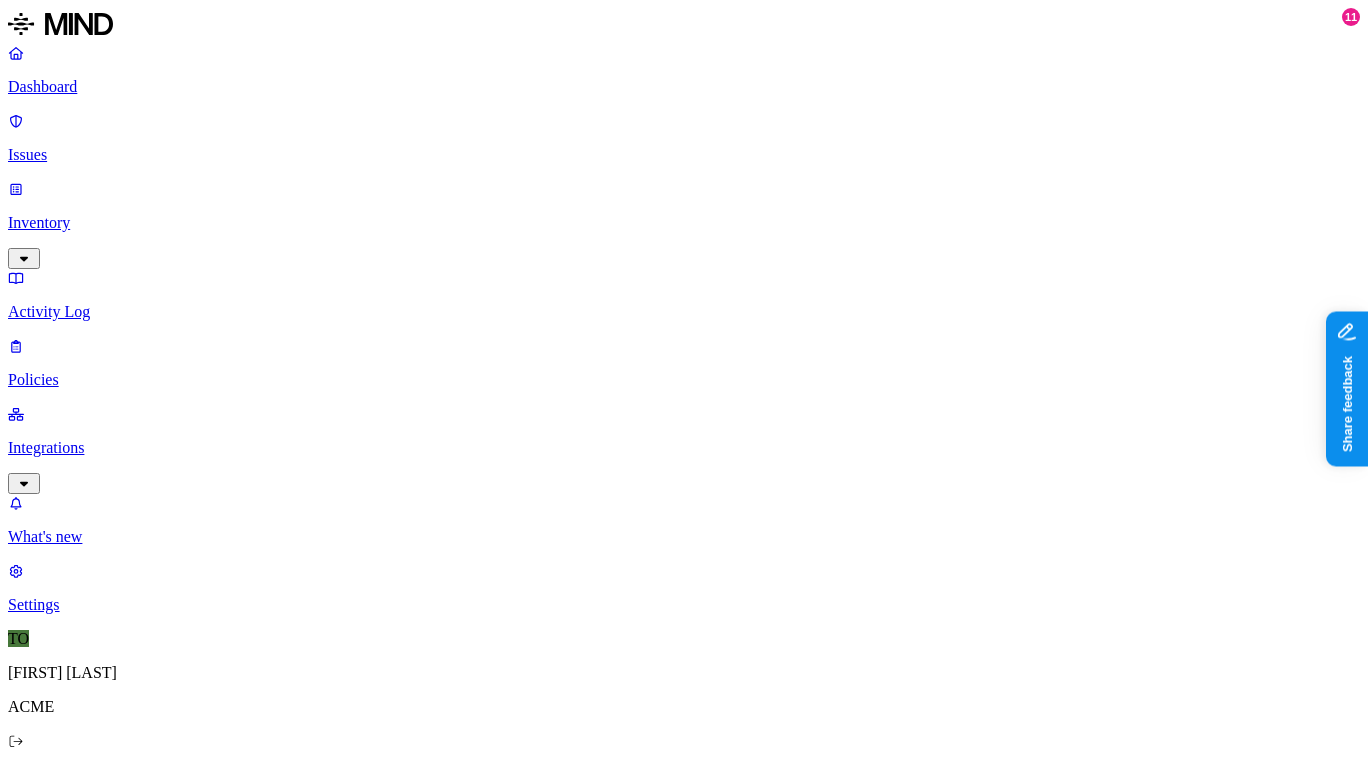 scroll, scrollTop: 796, scrollLeft: 0, axis: vertical 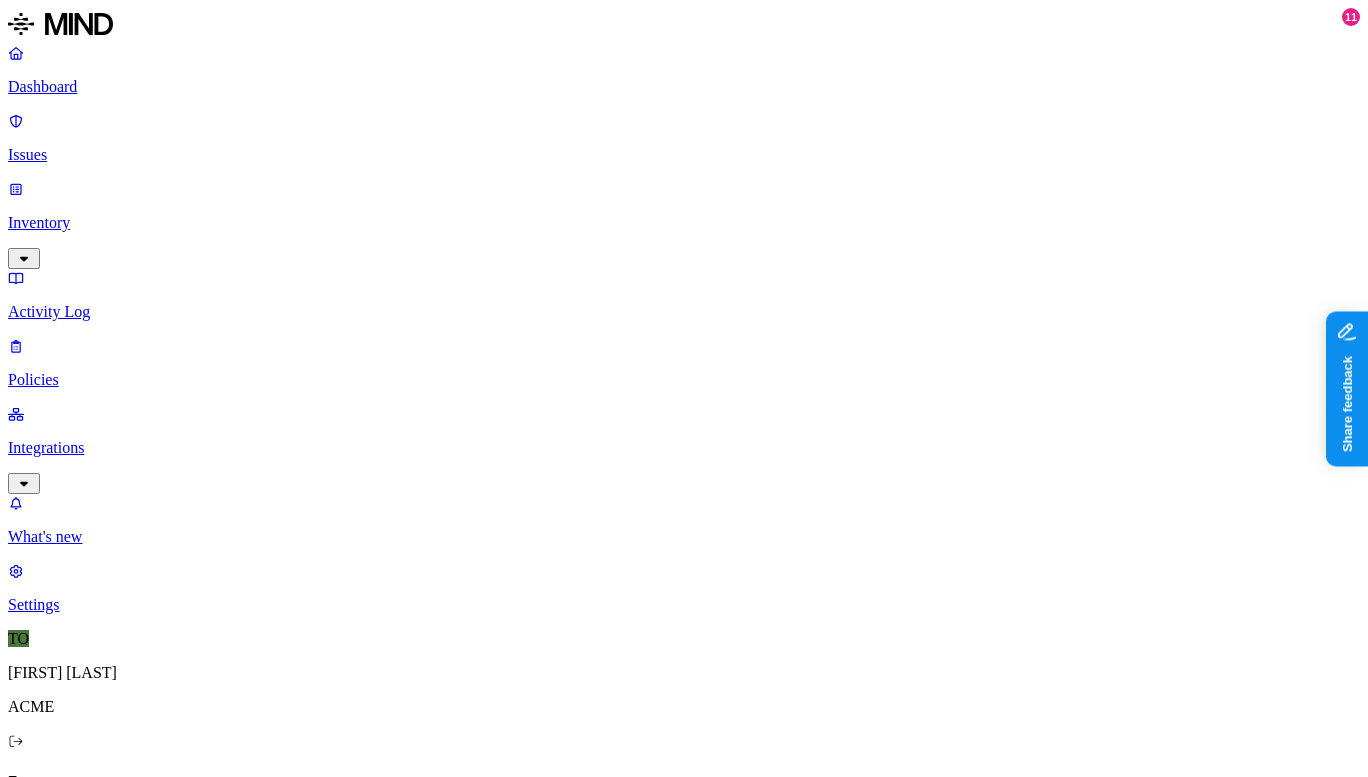 click on "Policies" at bounding box center [684, 380] 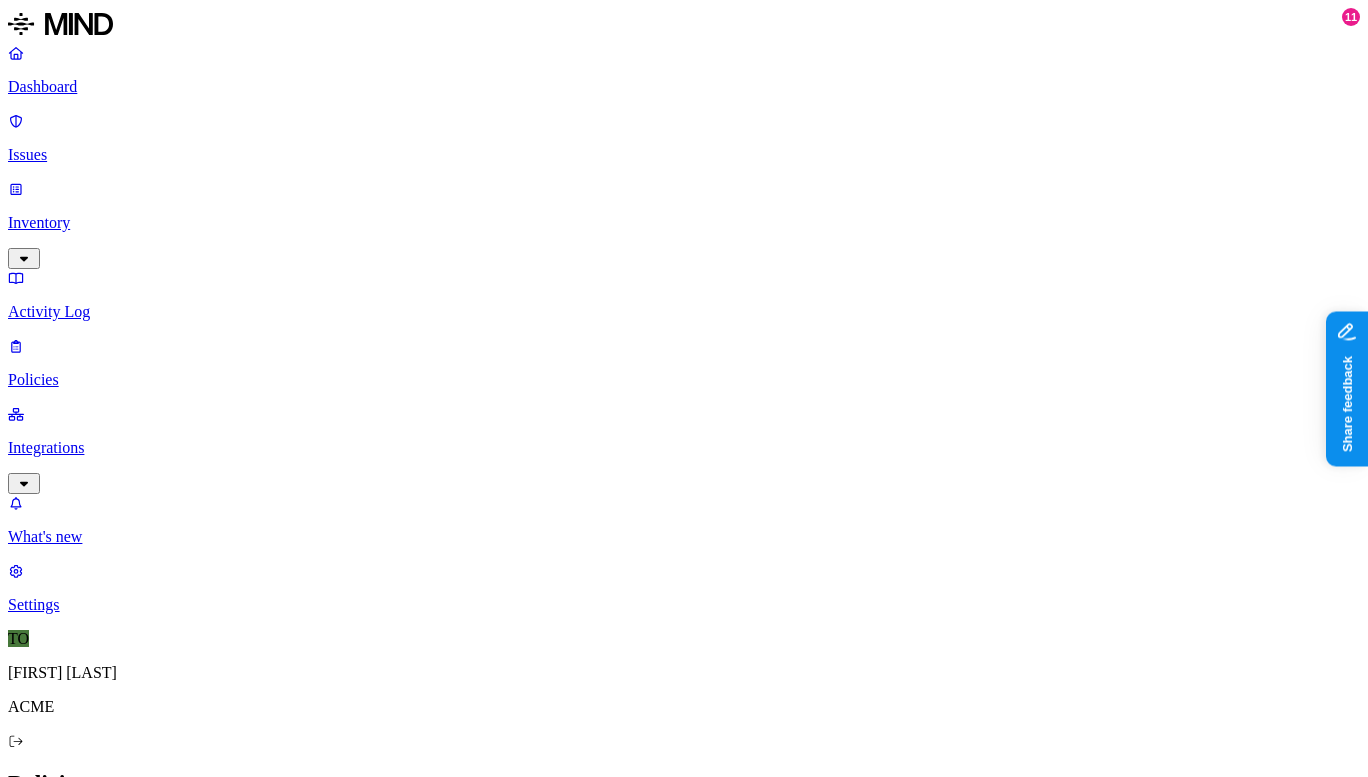 scroll, scrollTop: 609, scrollLeft: 0, axis: vertical 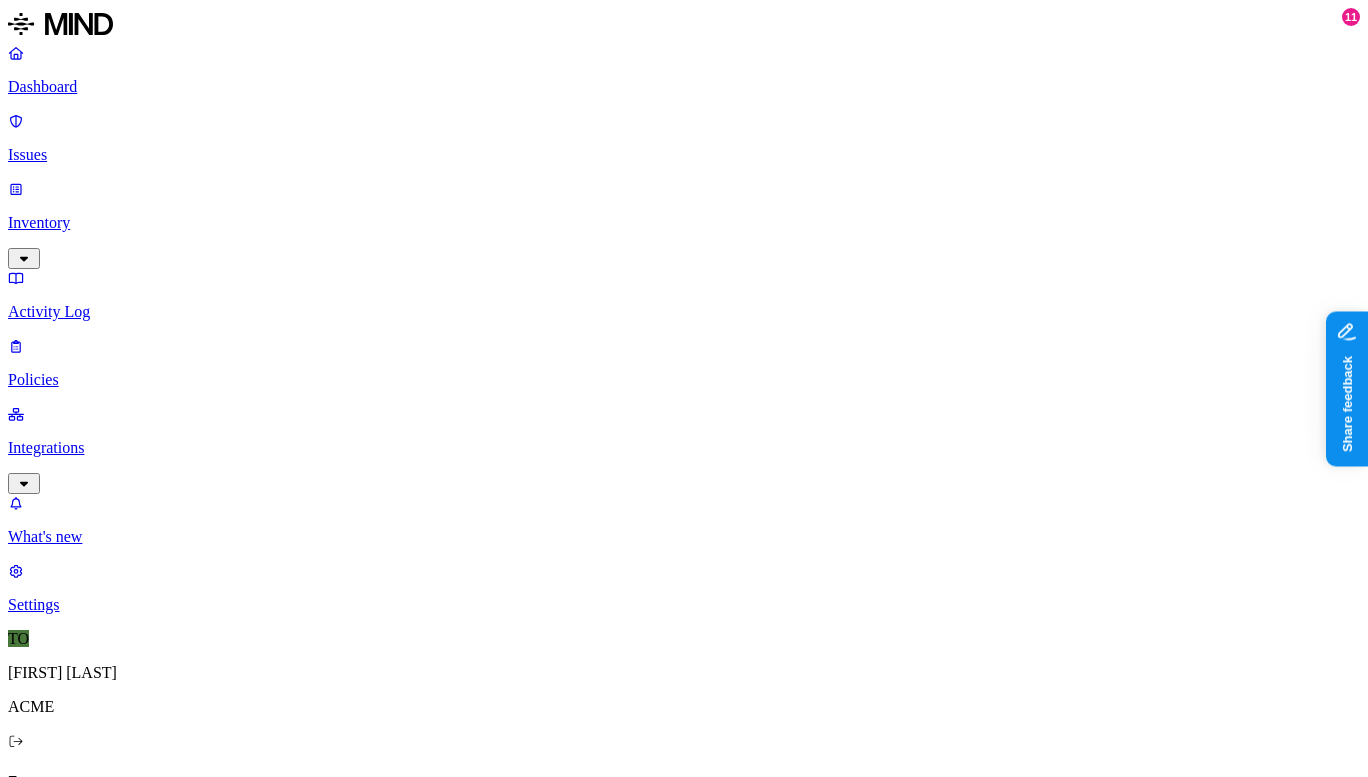 click on "sensitive.docx" at bounding box center [559, 1009] 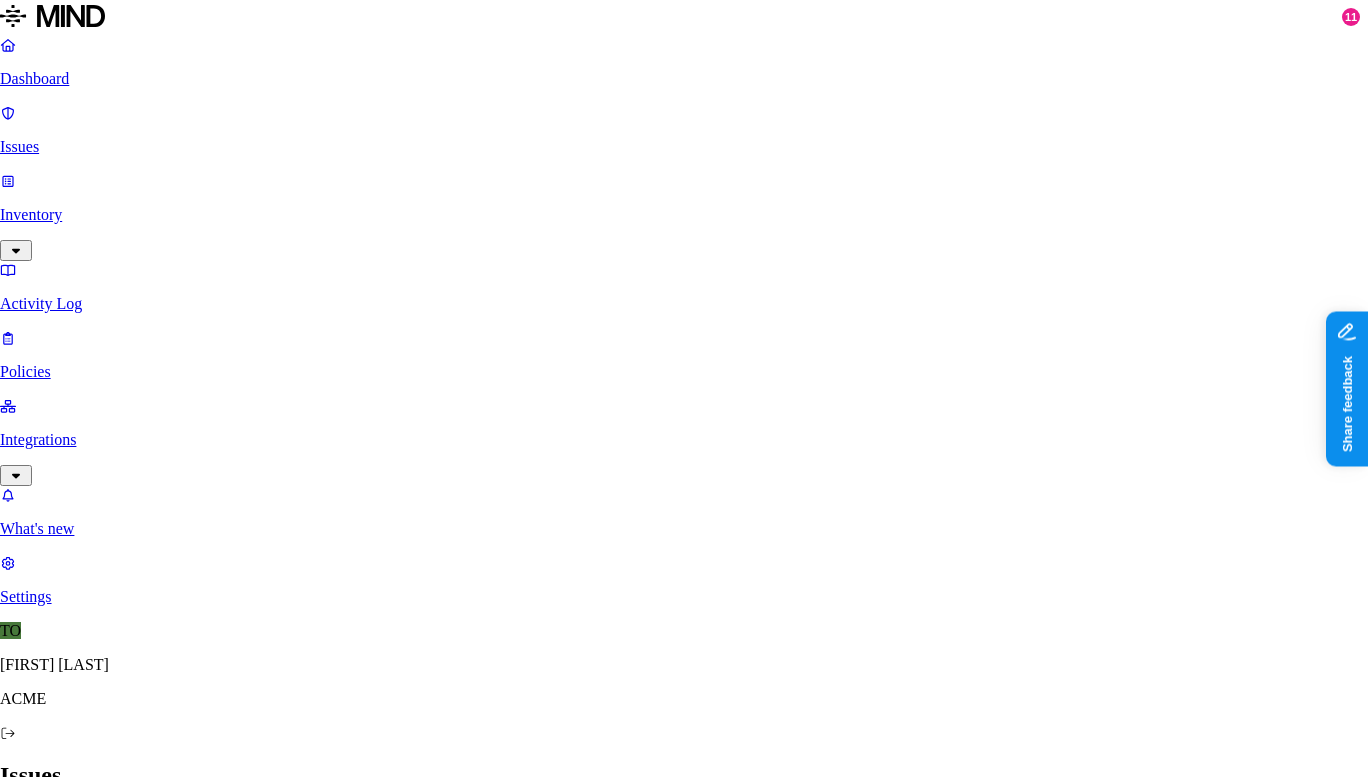 click 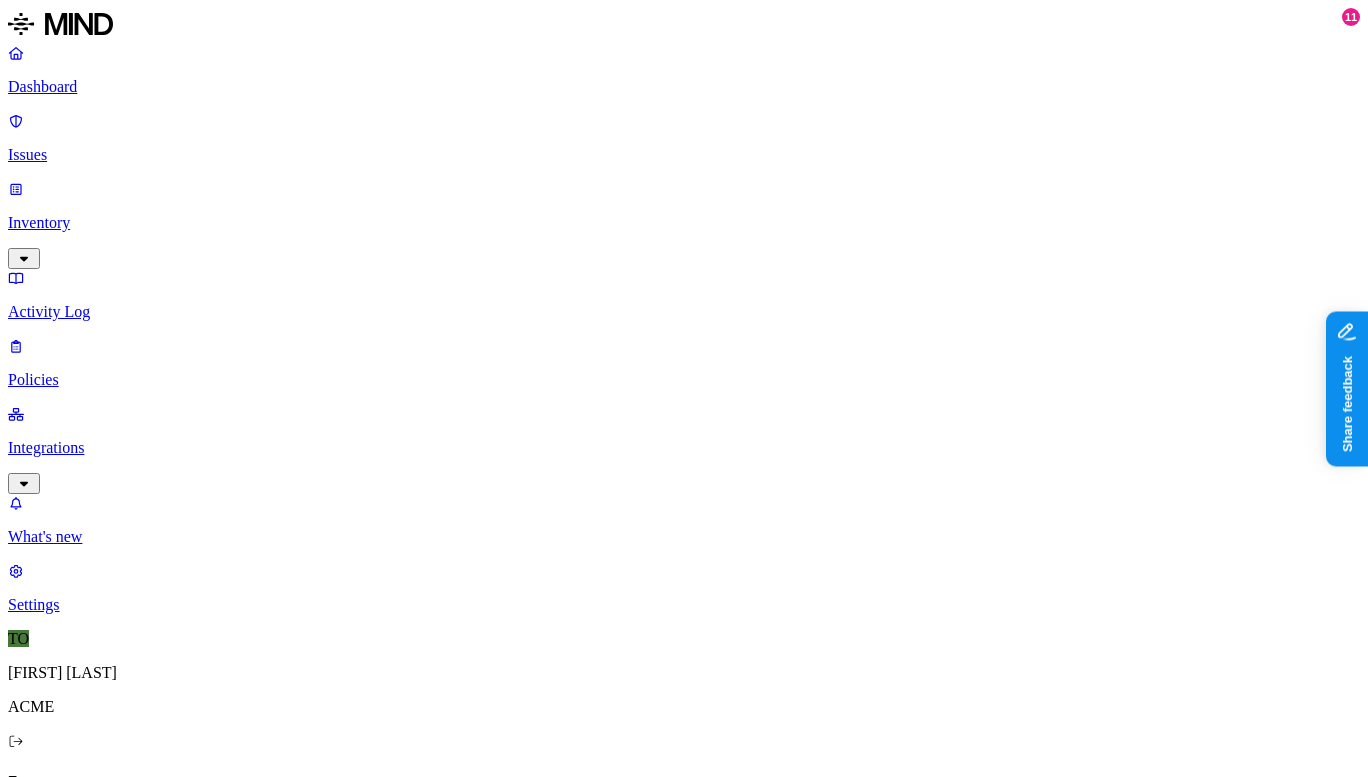 click on "Issues" at bounding box center [684, 783] 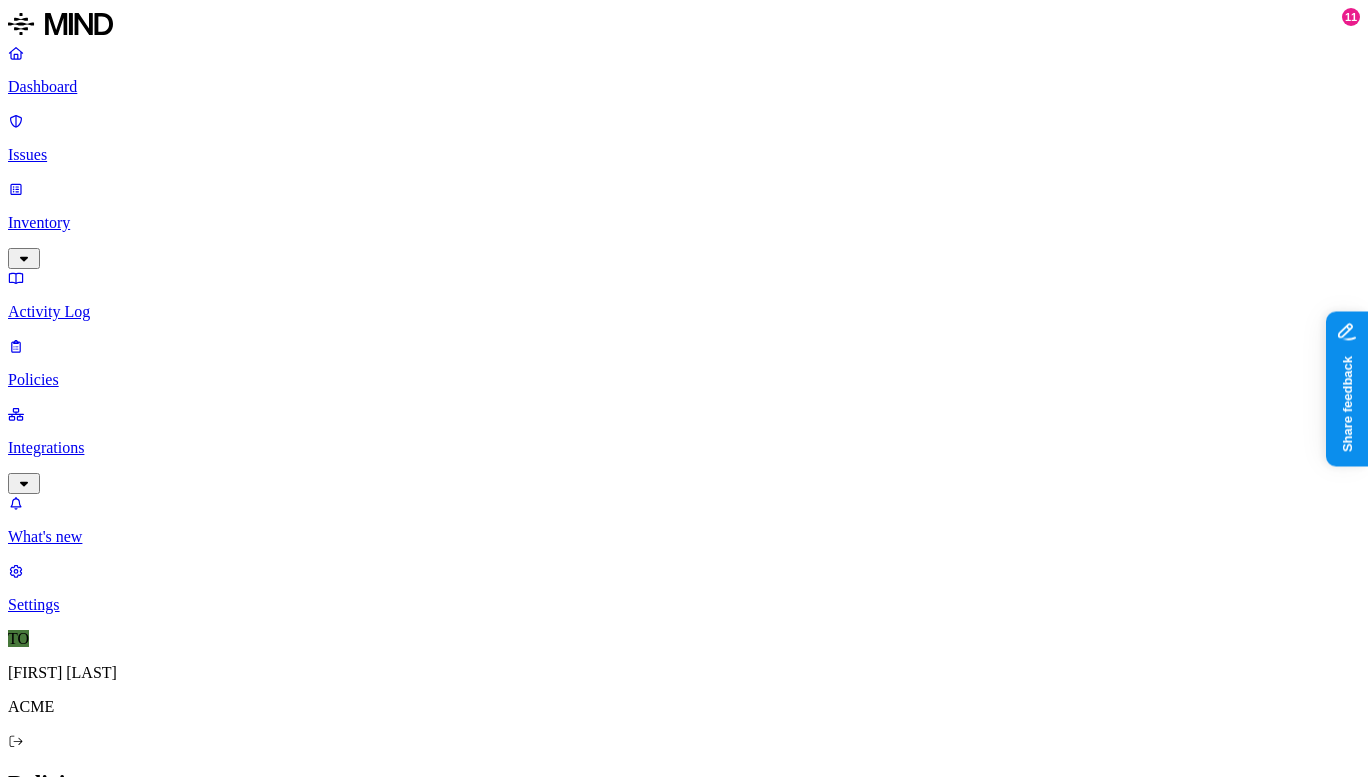 click on "Create Policy" at bounding box center [63, 827] 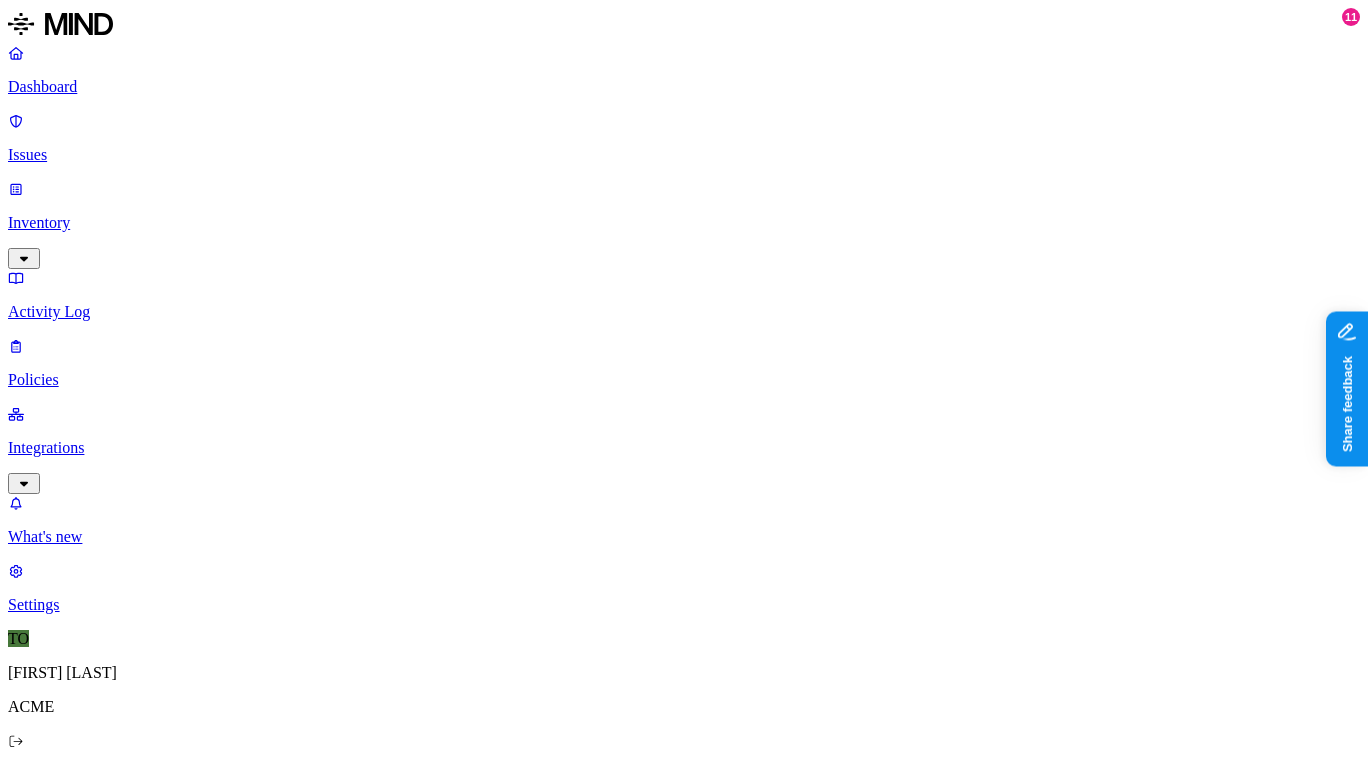 scroll, scrollTop: 367, scrollLeft: 0, axis: vertical 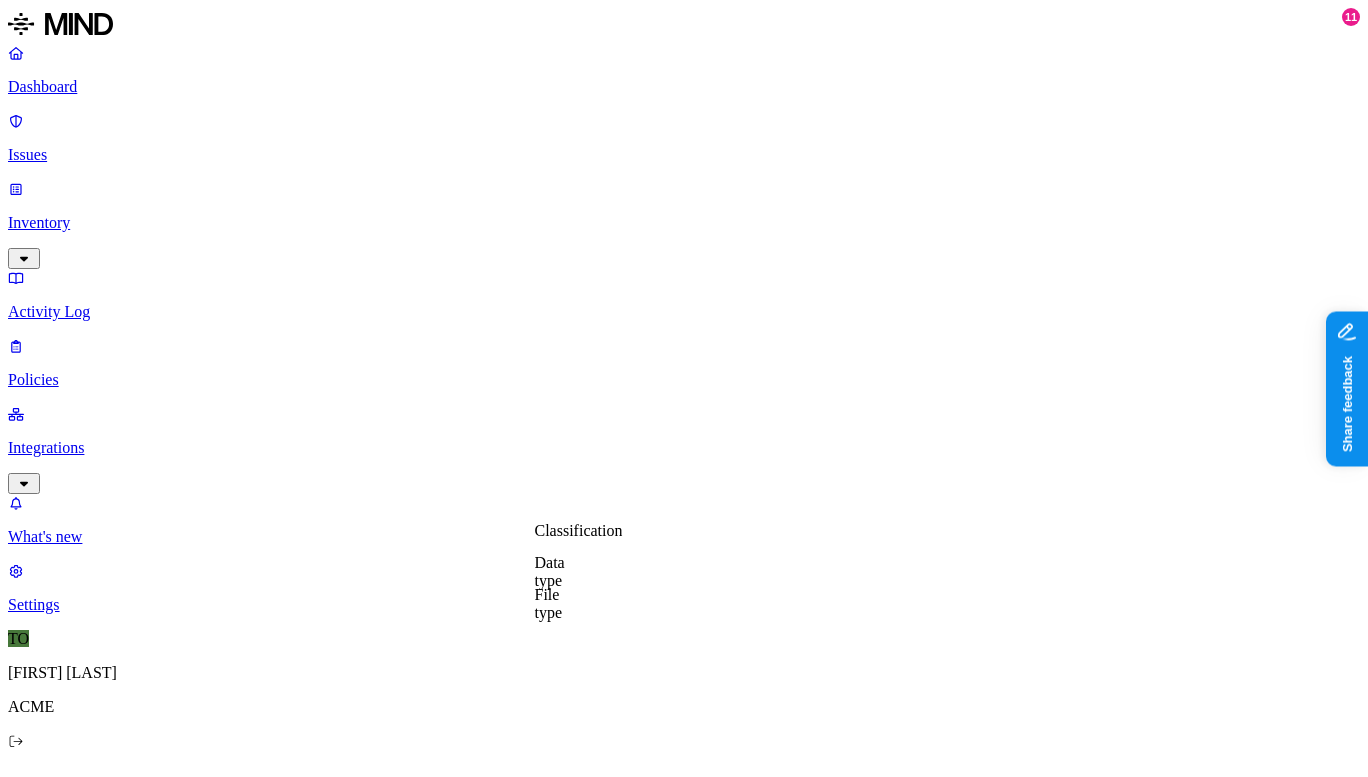click on "Classification" at bounding box center (579, 530) 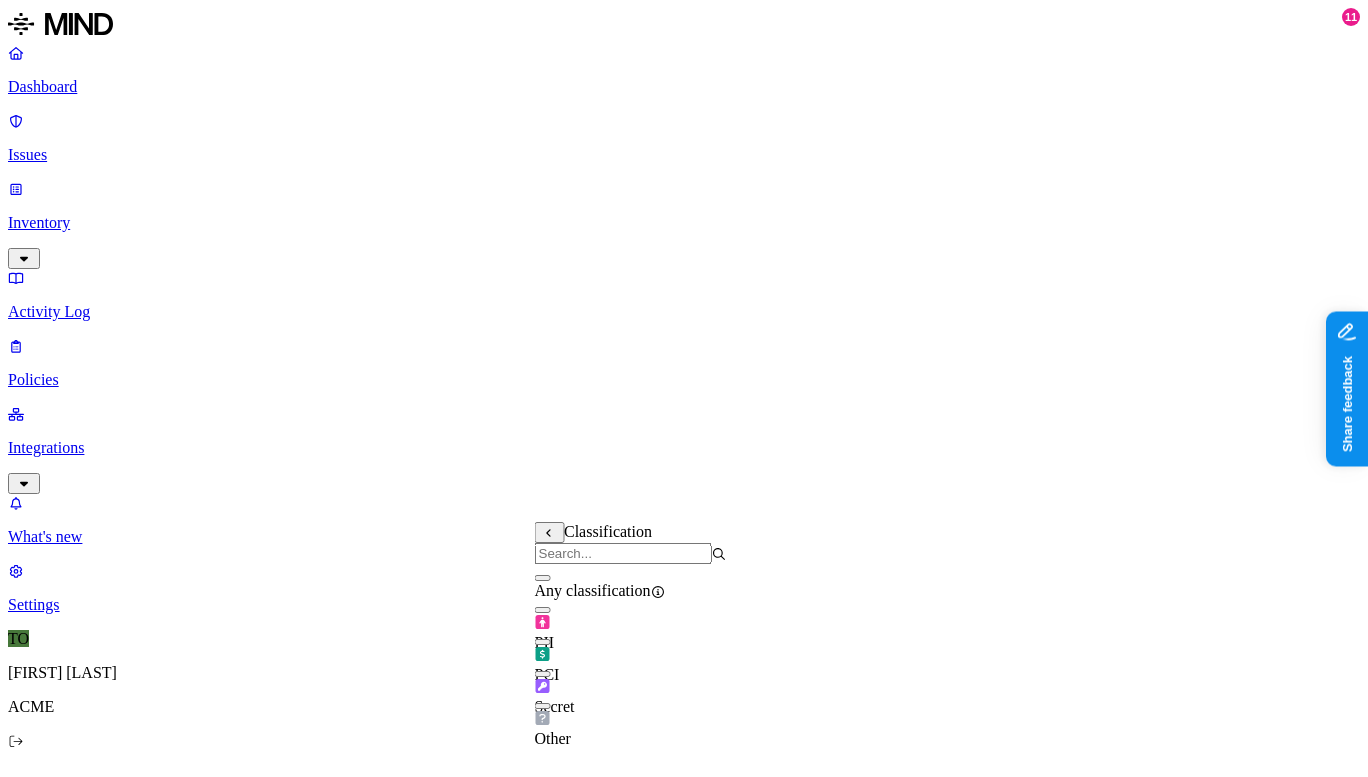 click 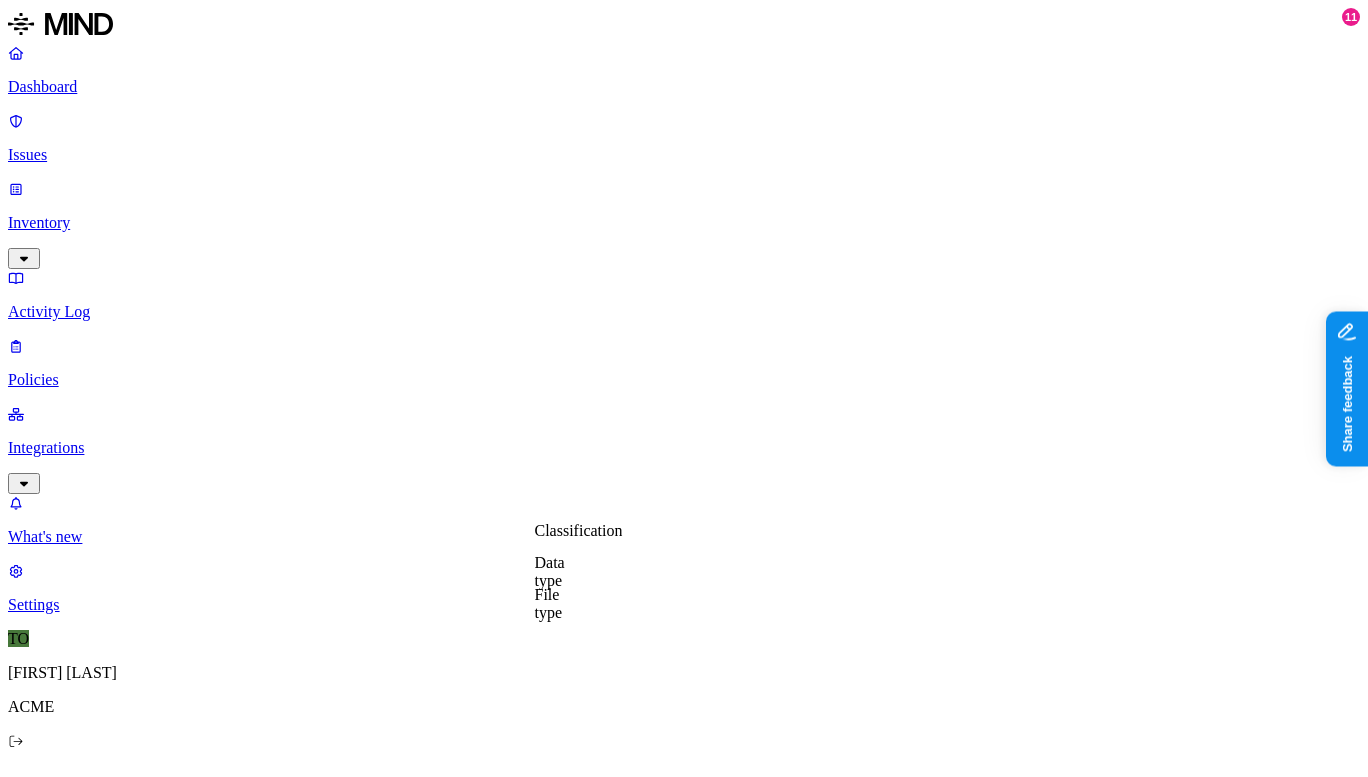 click on "Data type" at bounding box center [550, 571] 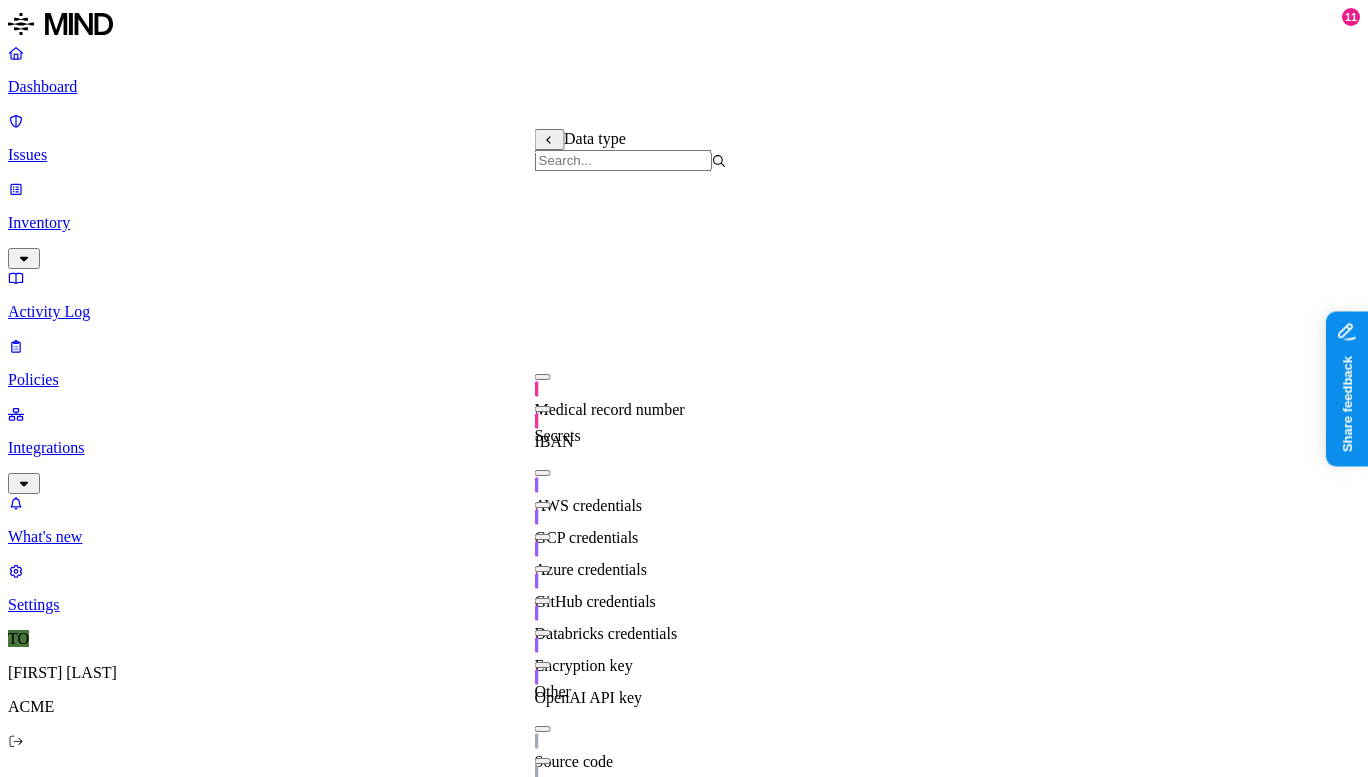 scroll, scrollTop: 352, scrollLeft: 0, axis: vertical 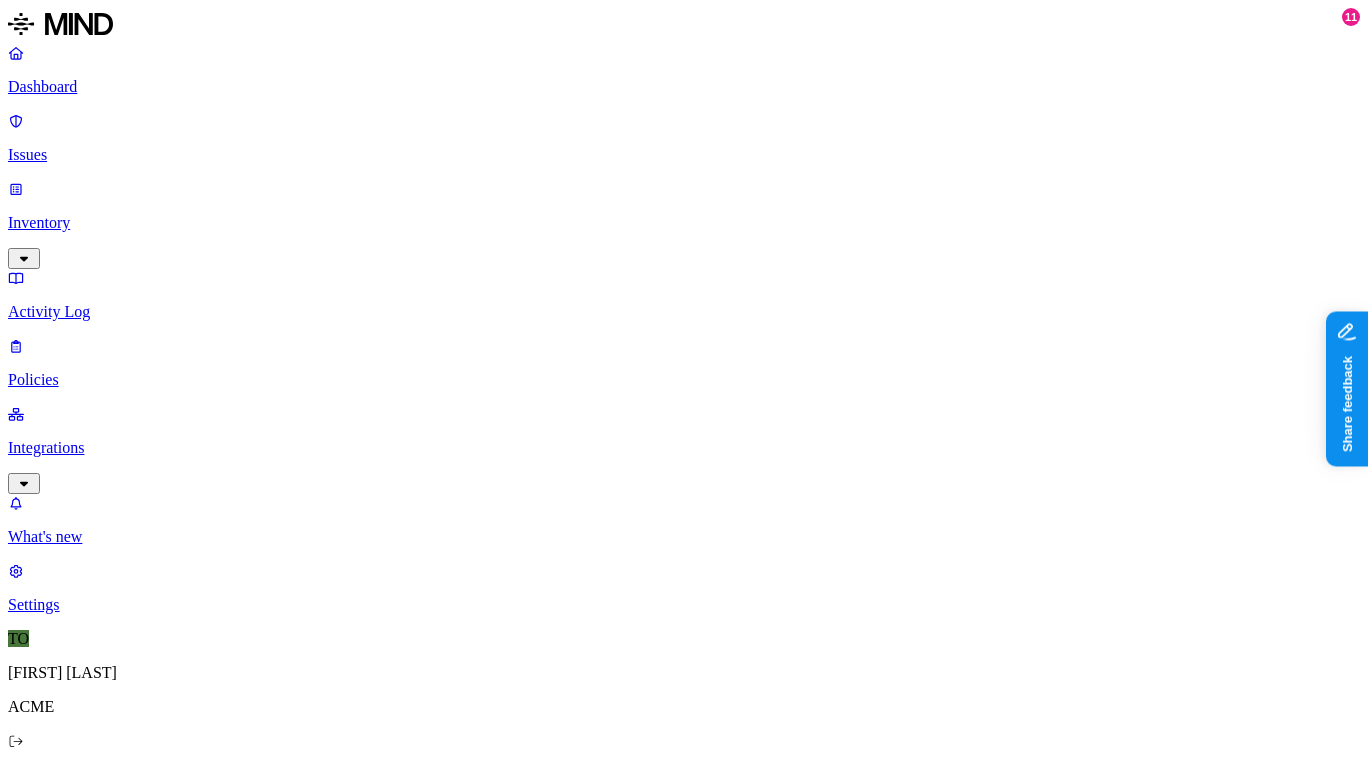 click 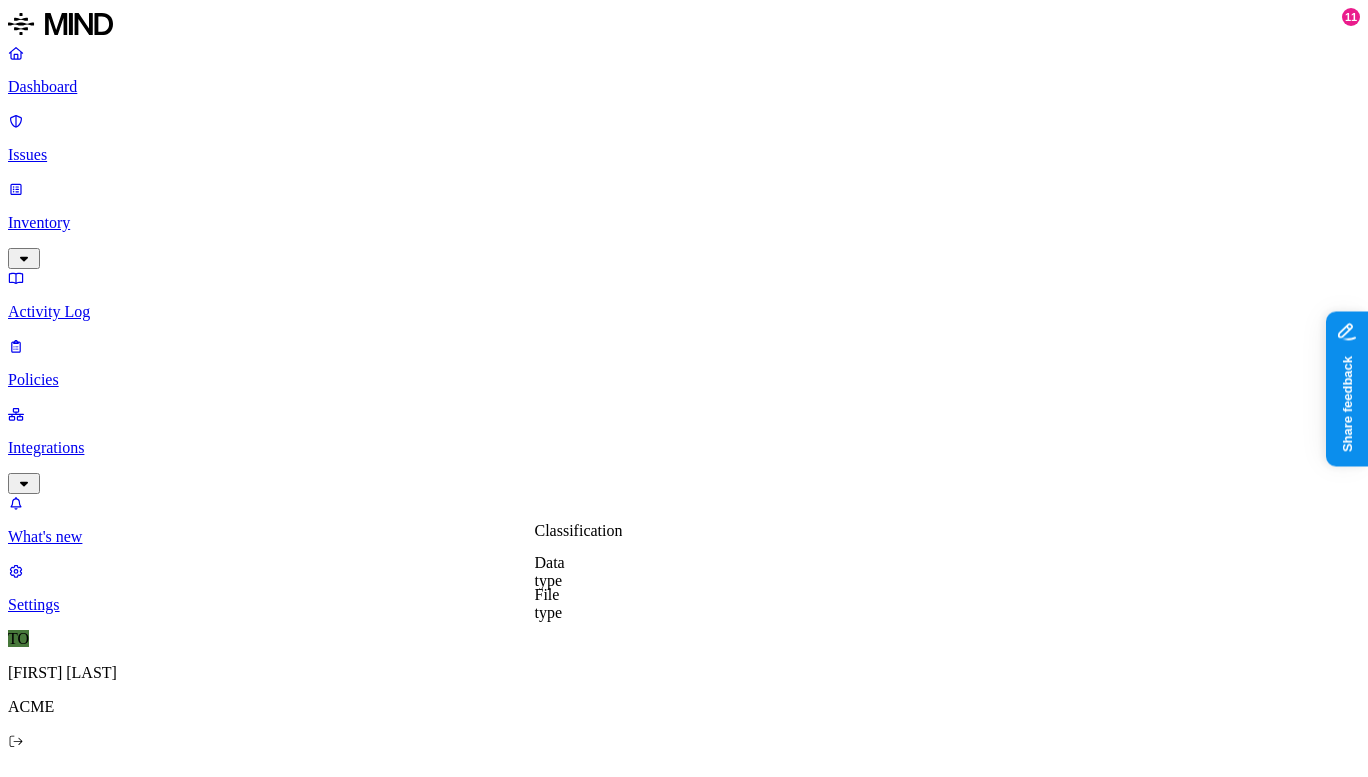 click on "Classification Data type File type" at bounding box center [535, 570] 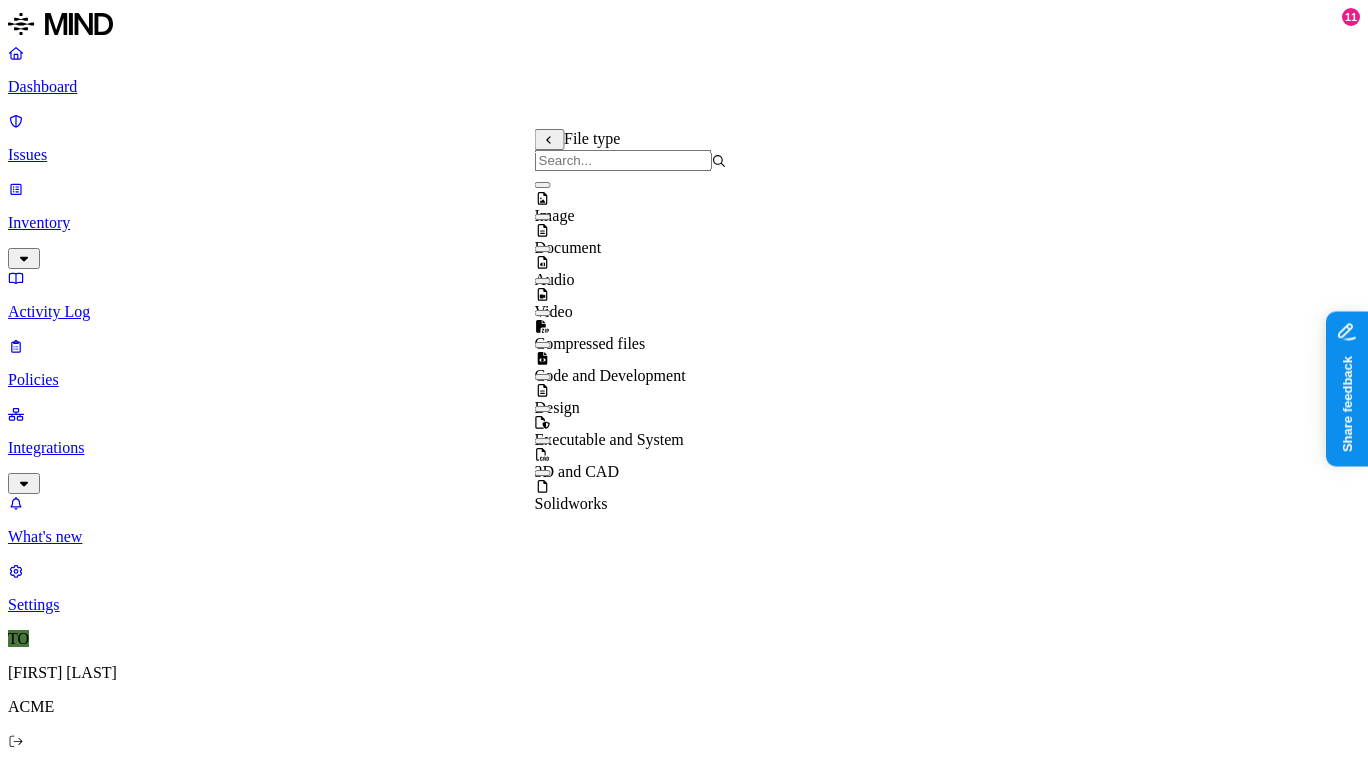 scroll, scrollTop: 32, scrollLeft: 0, axis: vertical 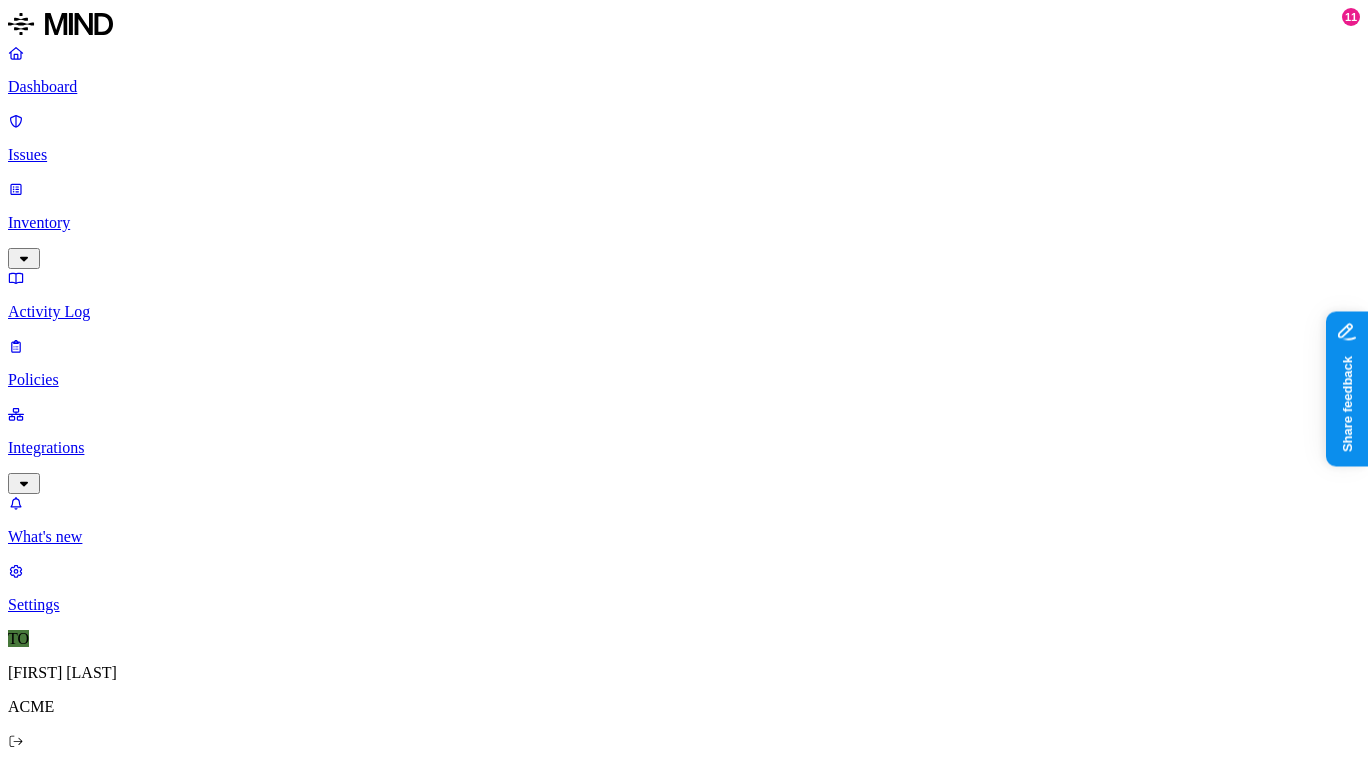 click 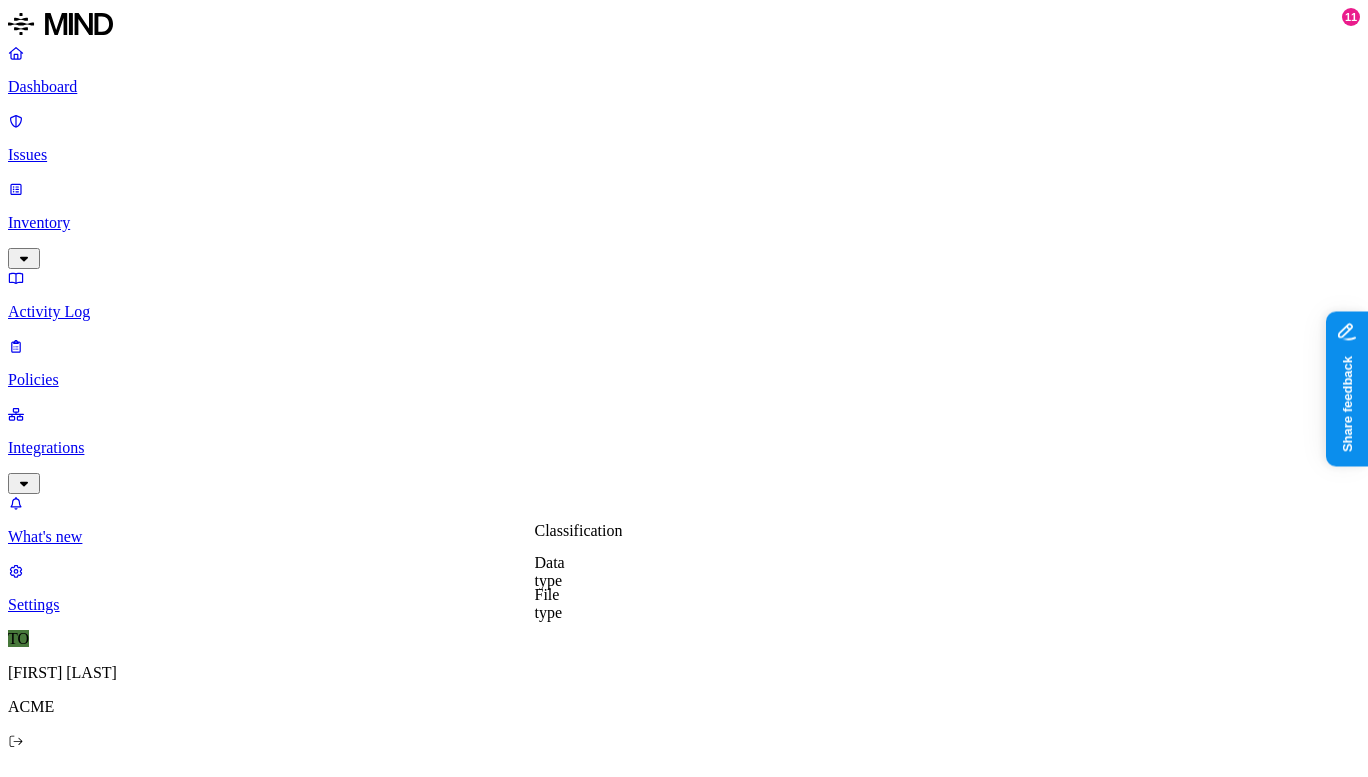 click on "Classification" at bounding box center [579, 530] 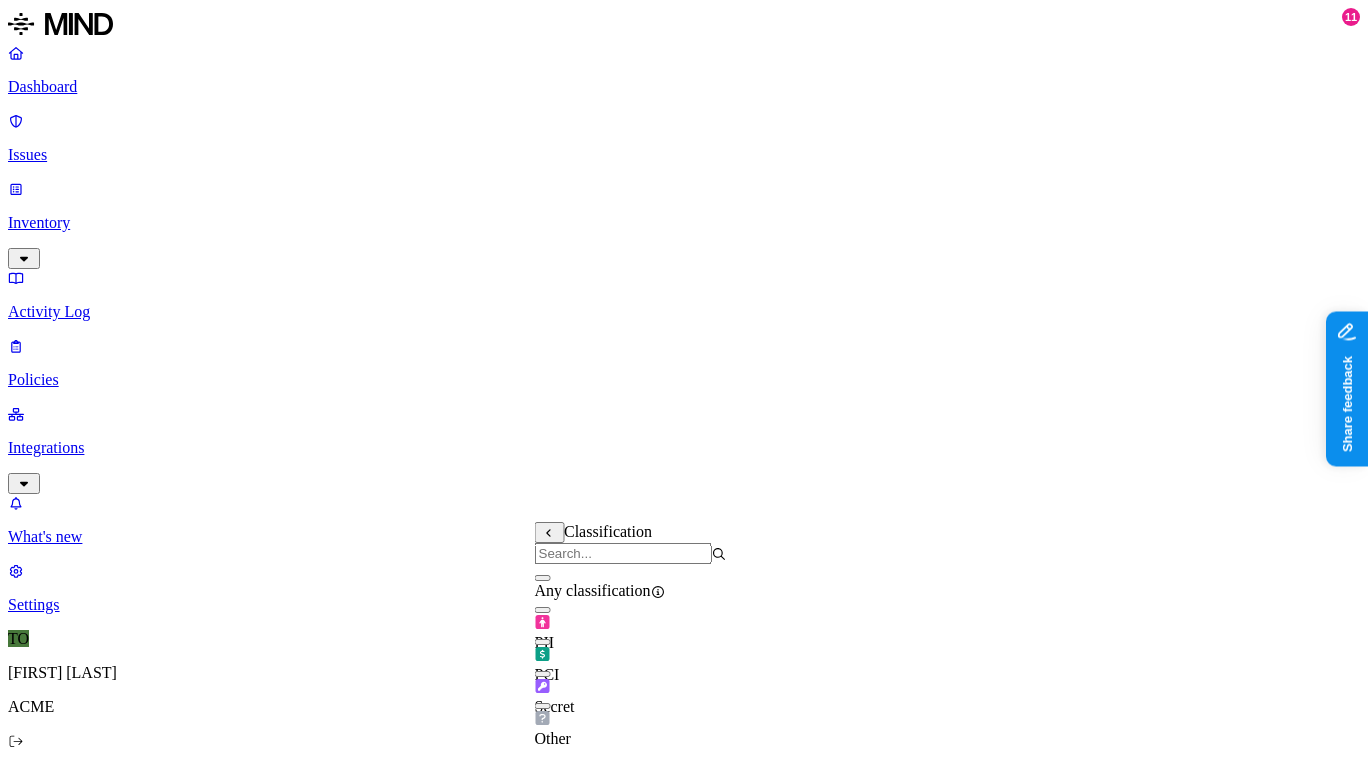click 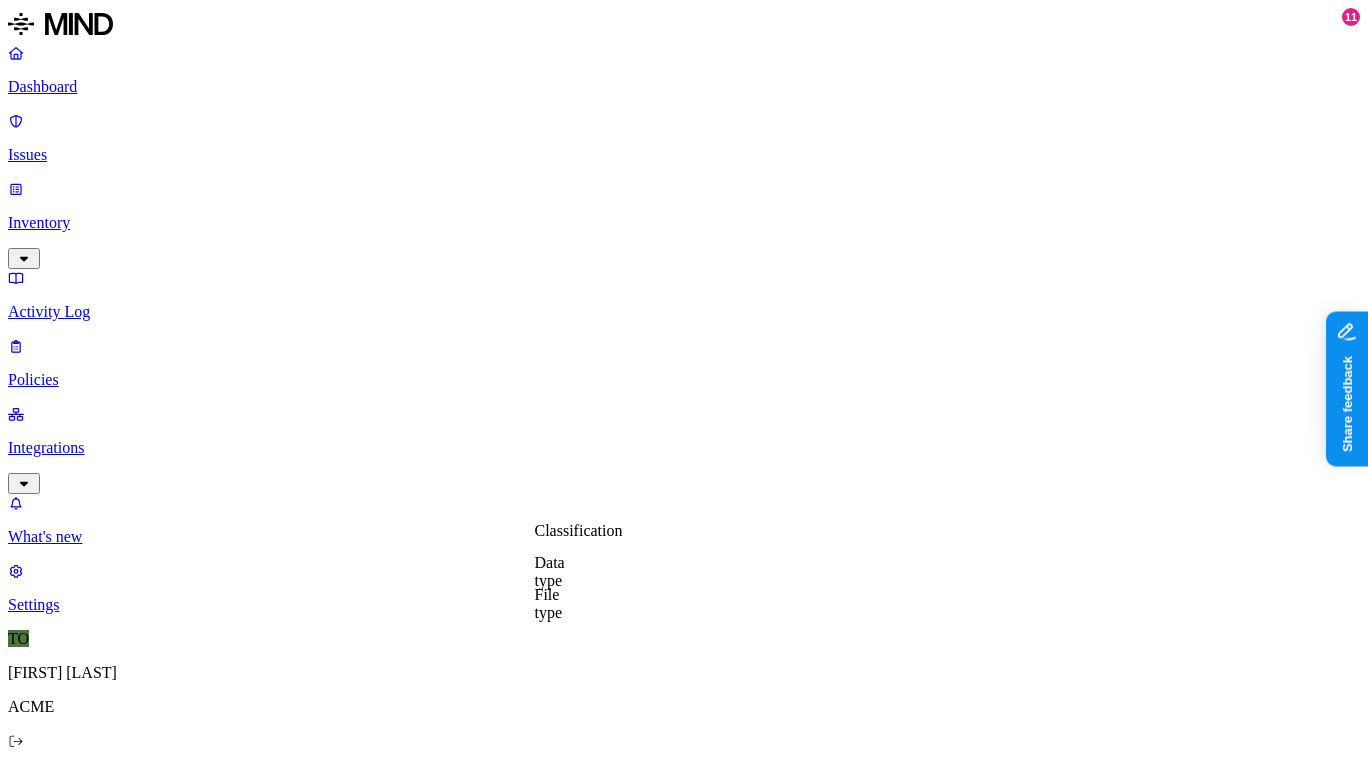 click on "Data type" at bounding box center (550, 571) 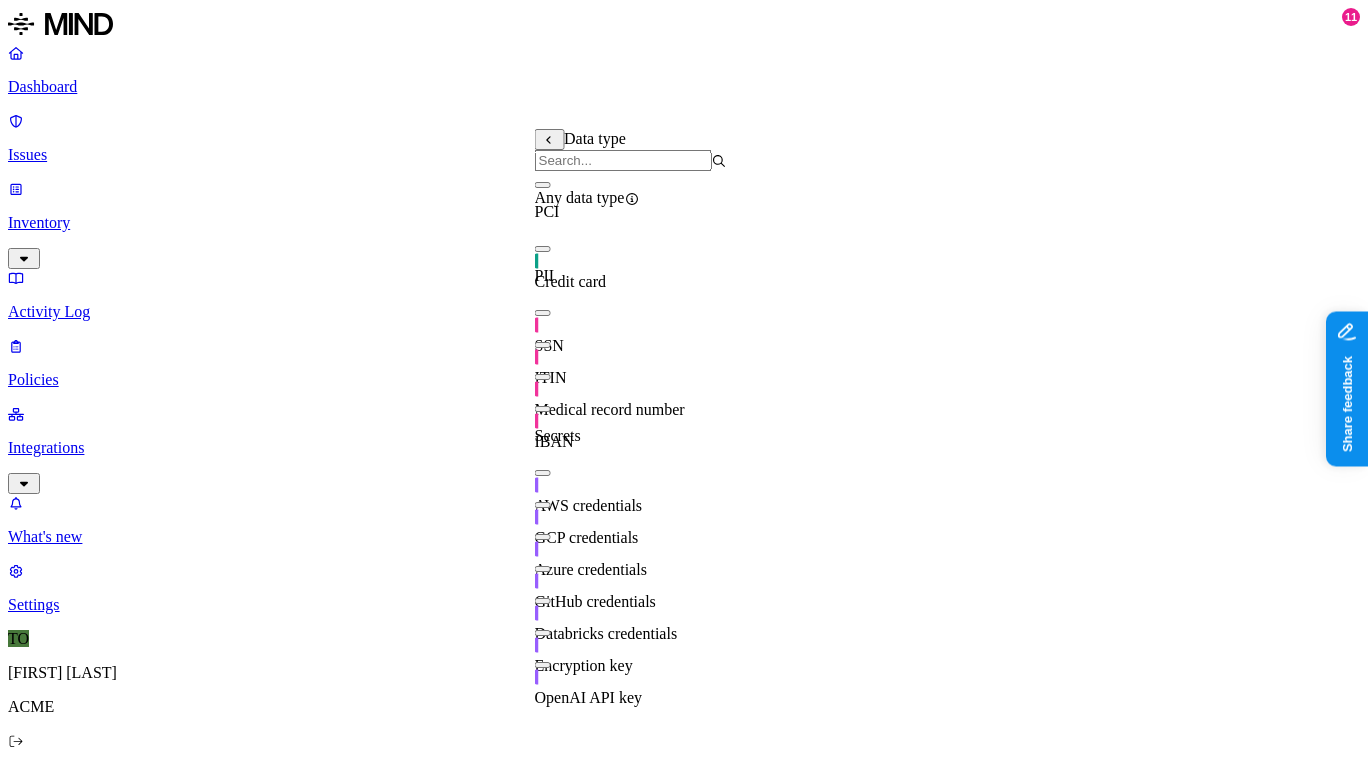 scroll, scrollTop: 32, scrollLeft: 0, axis: vertical 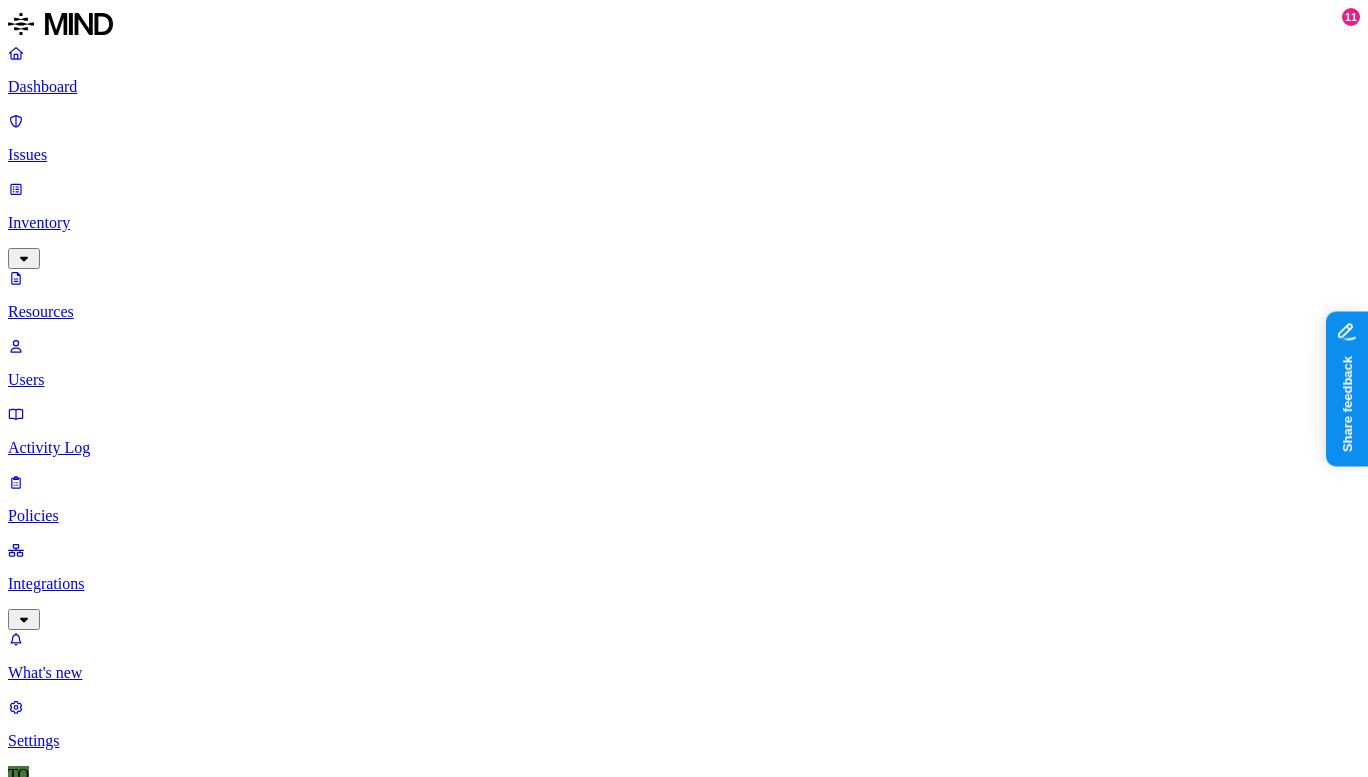 click on "Category" at bounding box center (292, 984) 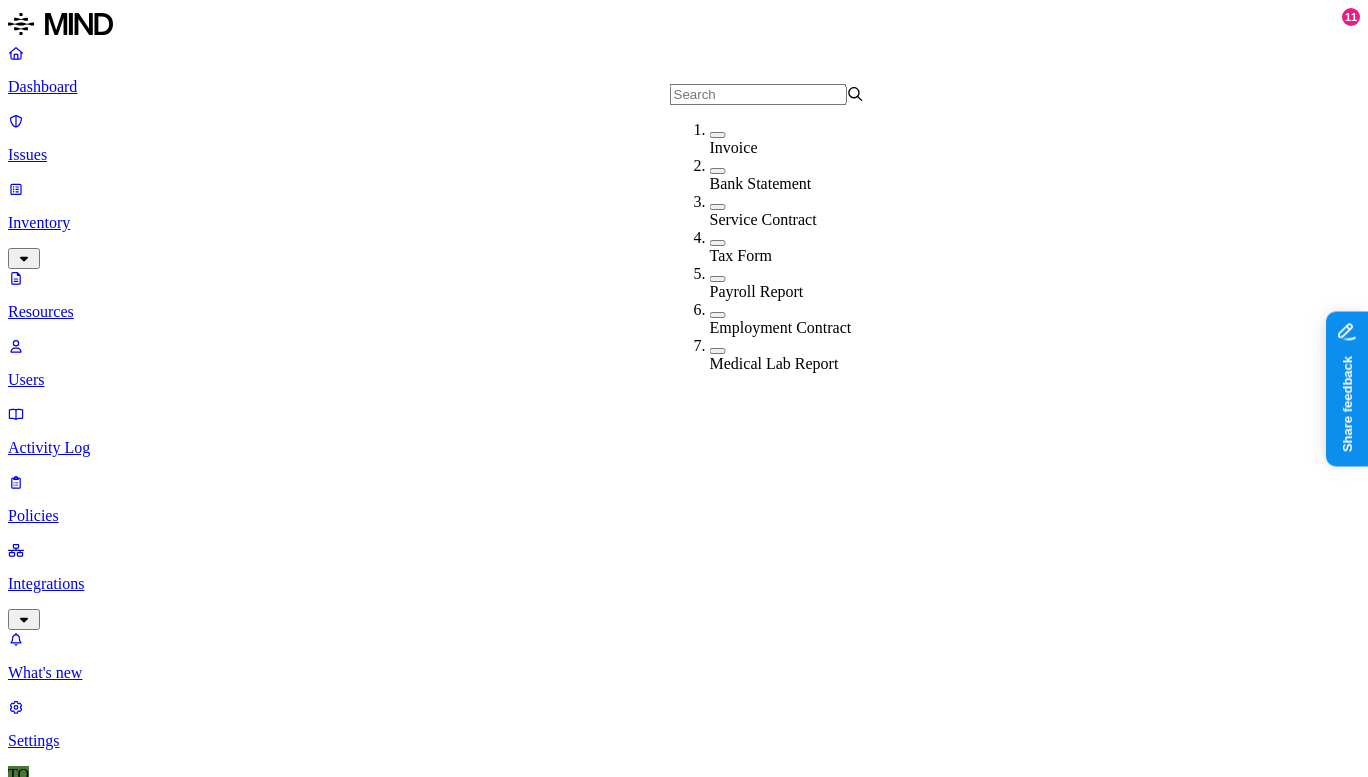 click on "Resources" at bounding box center [684, 919] 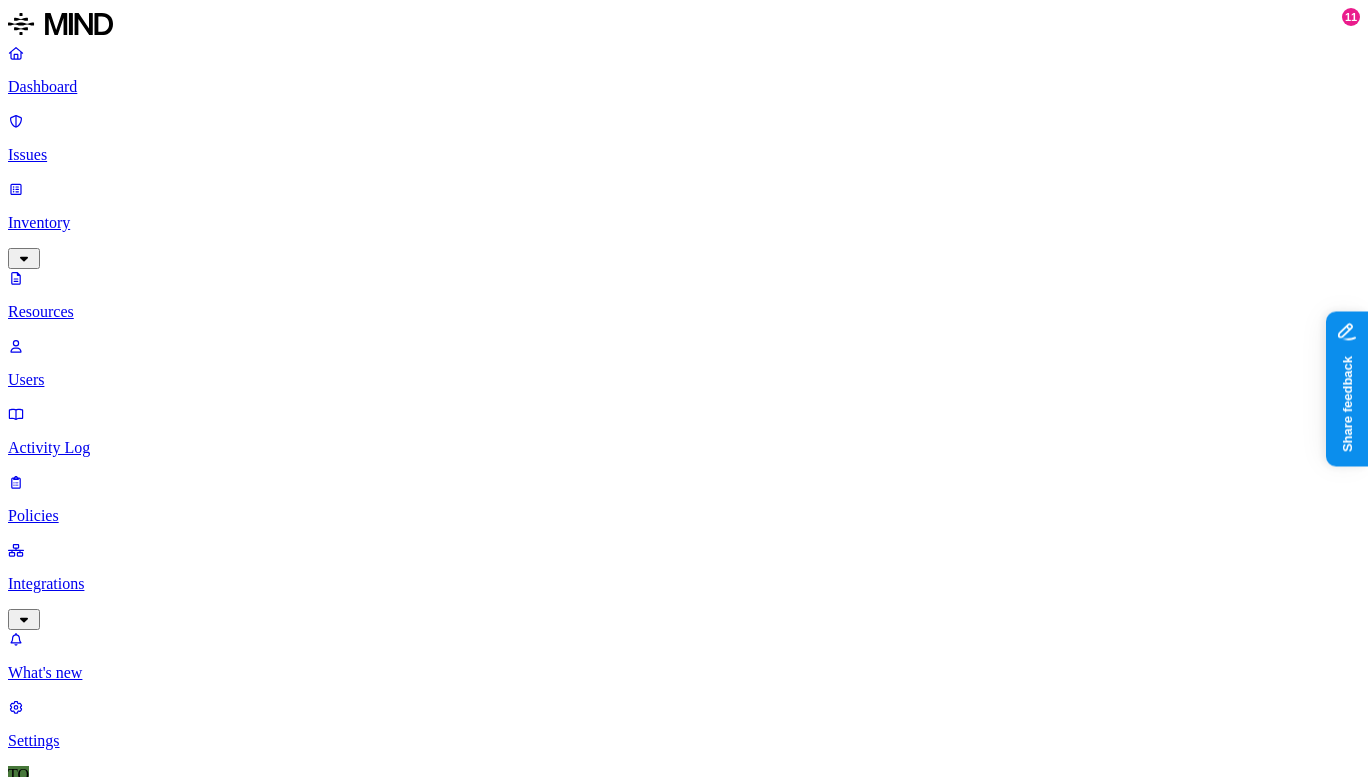 click on "Classification" at bounding box center (194, 984) 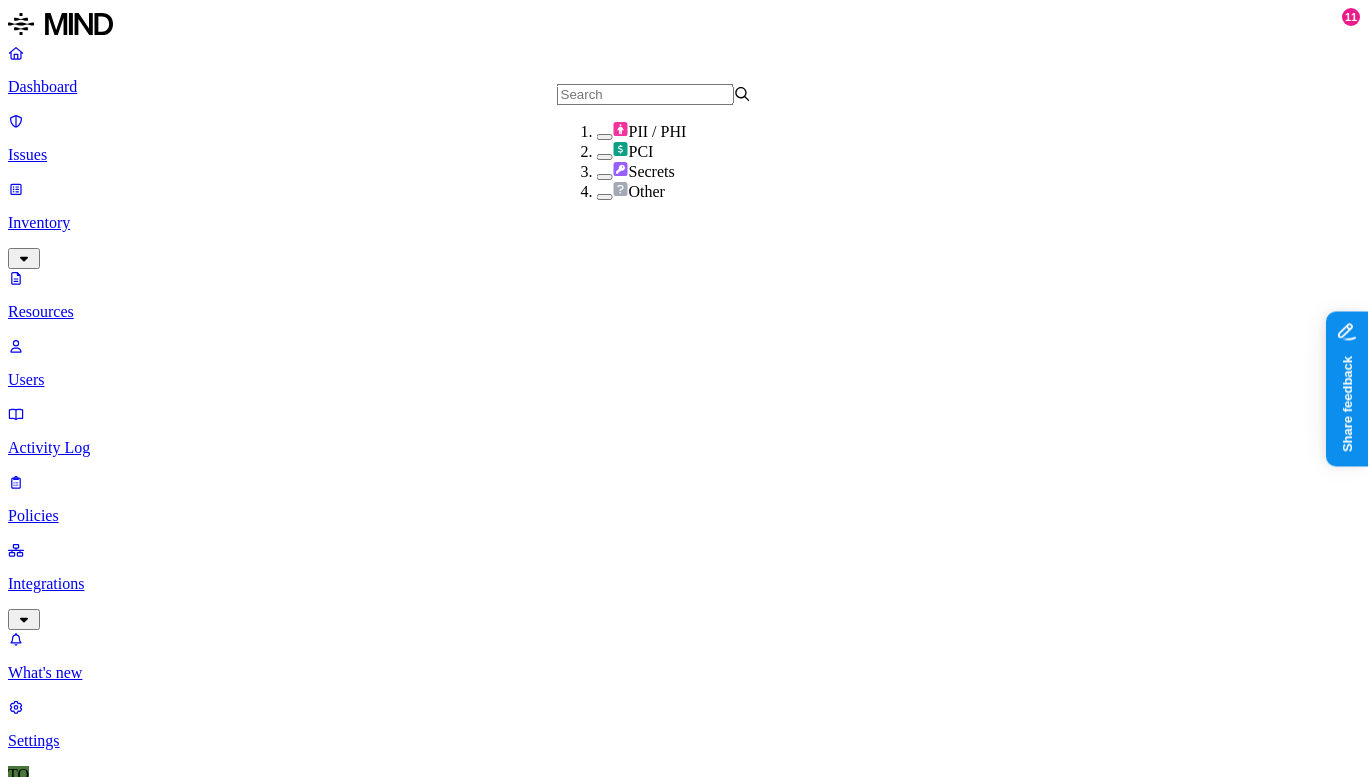 click on "Data types" at bounding box center [382, 984] 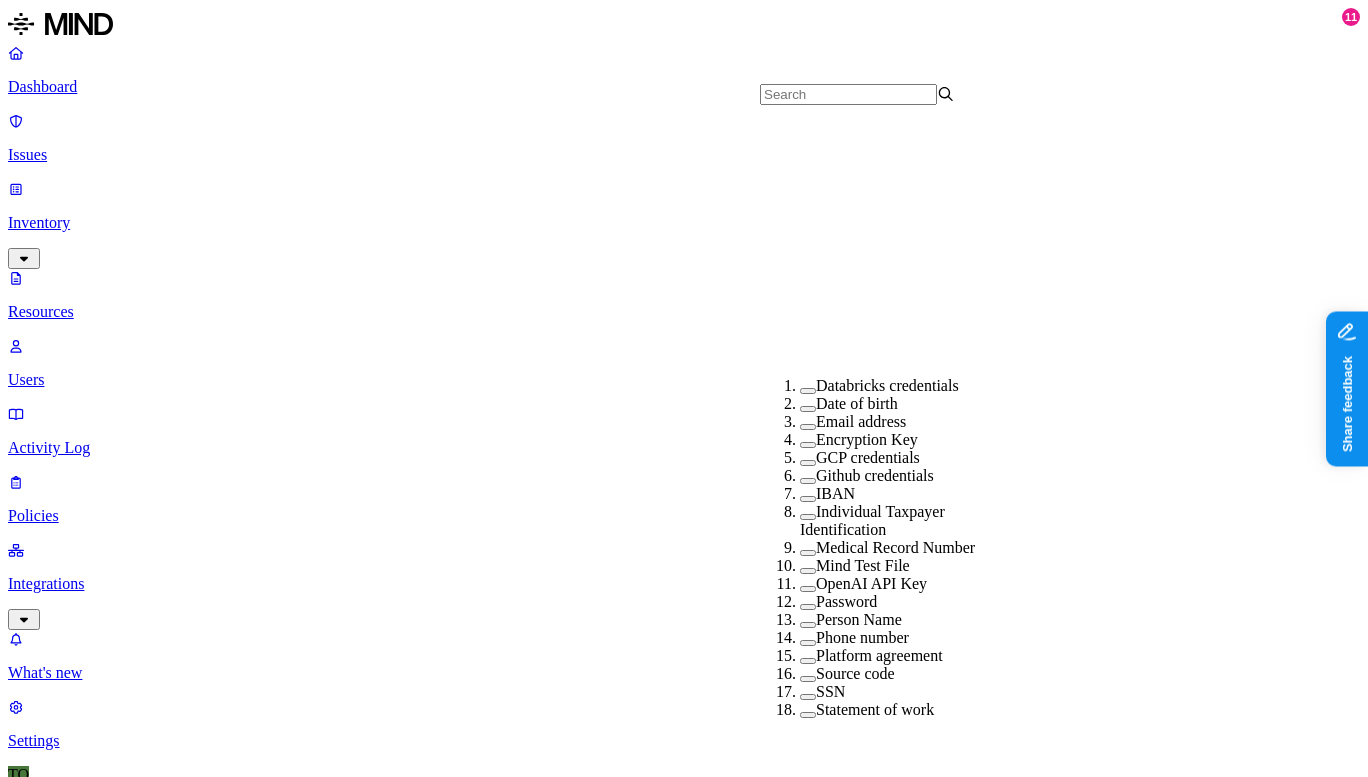 scroll, scrollTop: 449, scrollLeft: 0, axis: vertical 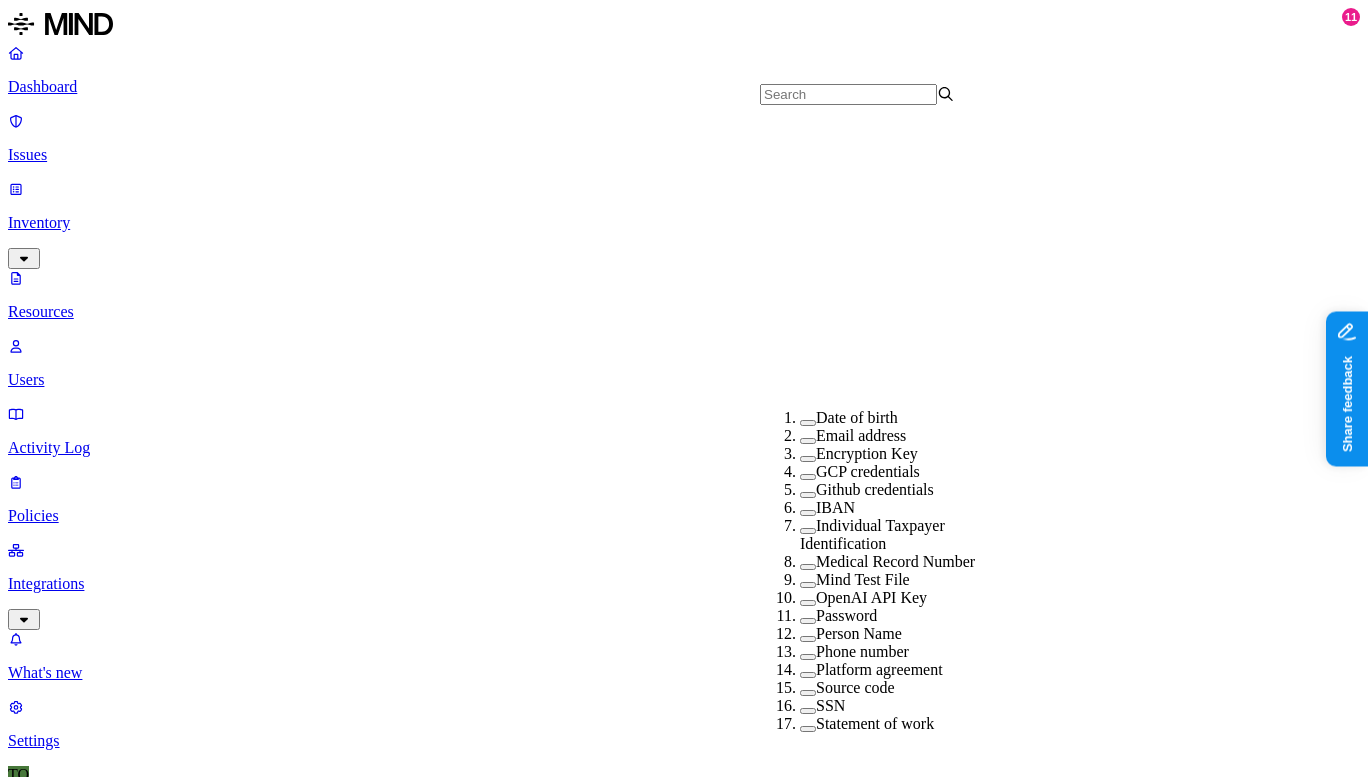 click on "Resources" at bounding box center (684, 919) 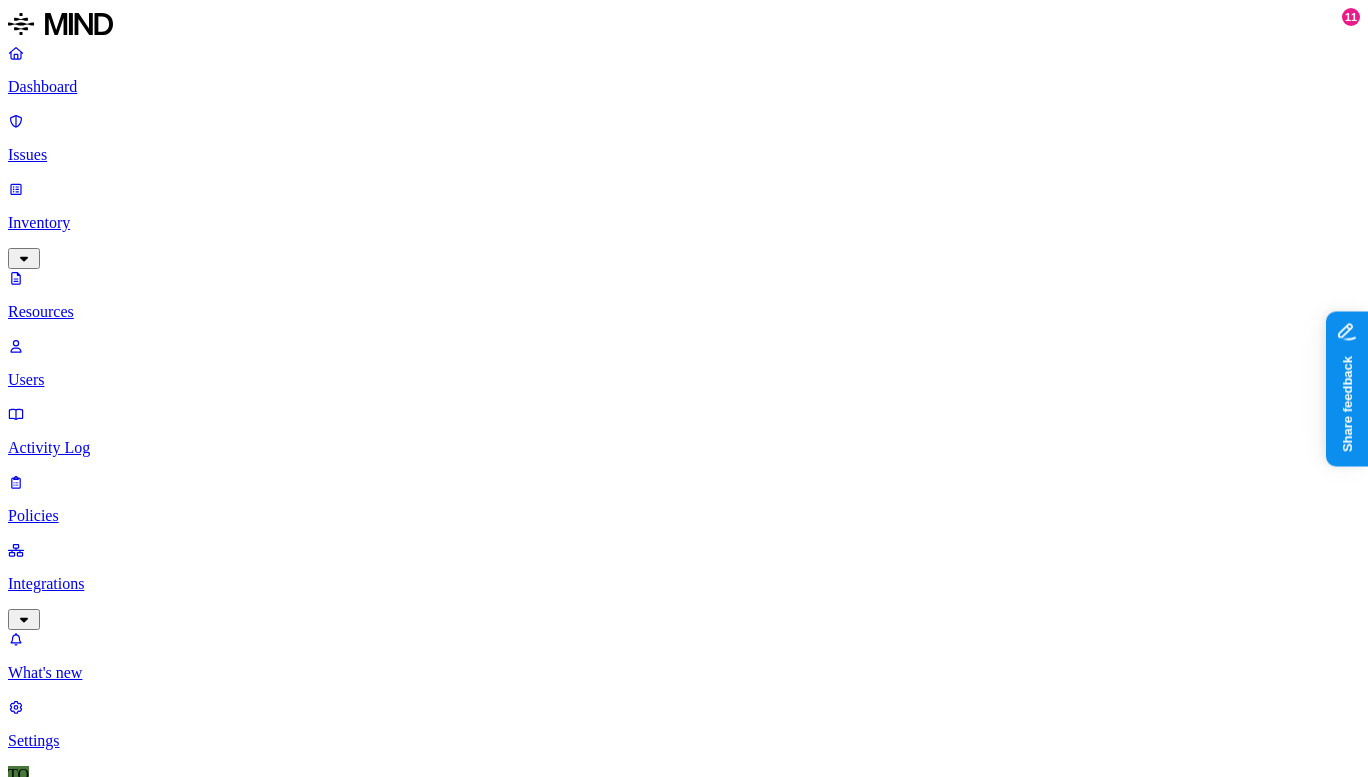 click on "Data types" at bounding box center [382, 984] 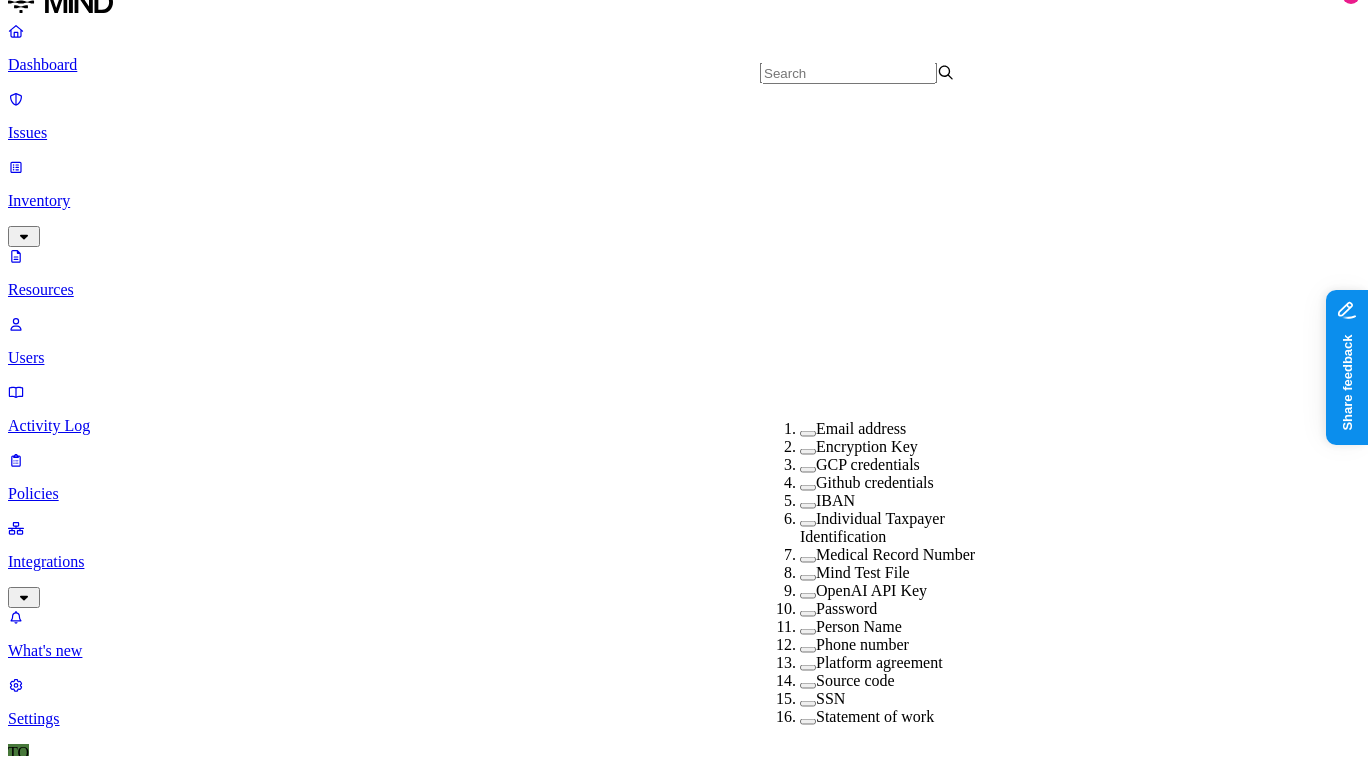 scroll, scrollTop: 501, scrollLeft: 0, axis: vertical 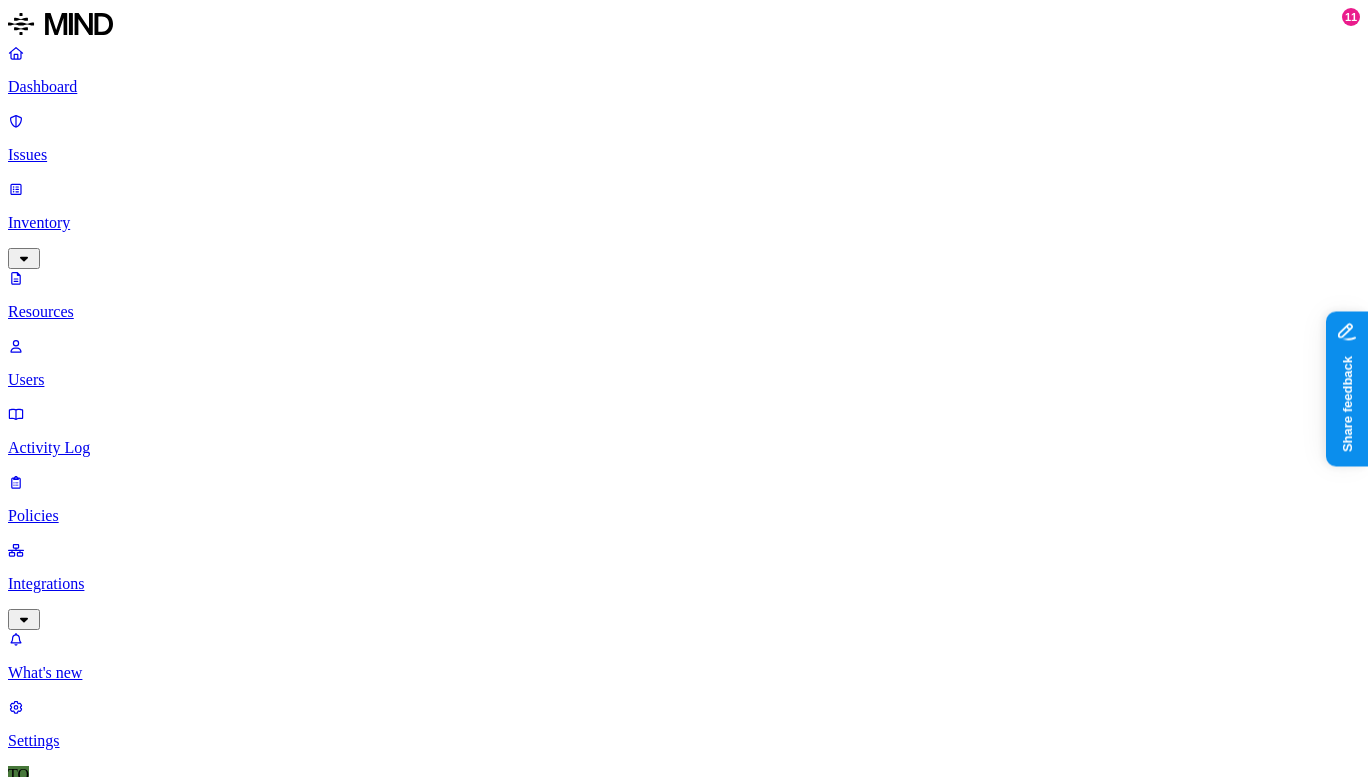 click on "sensitive.docx" at bounding box center [2588, 12301] 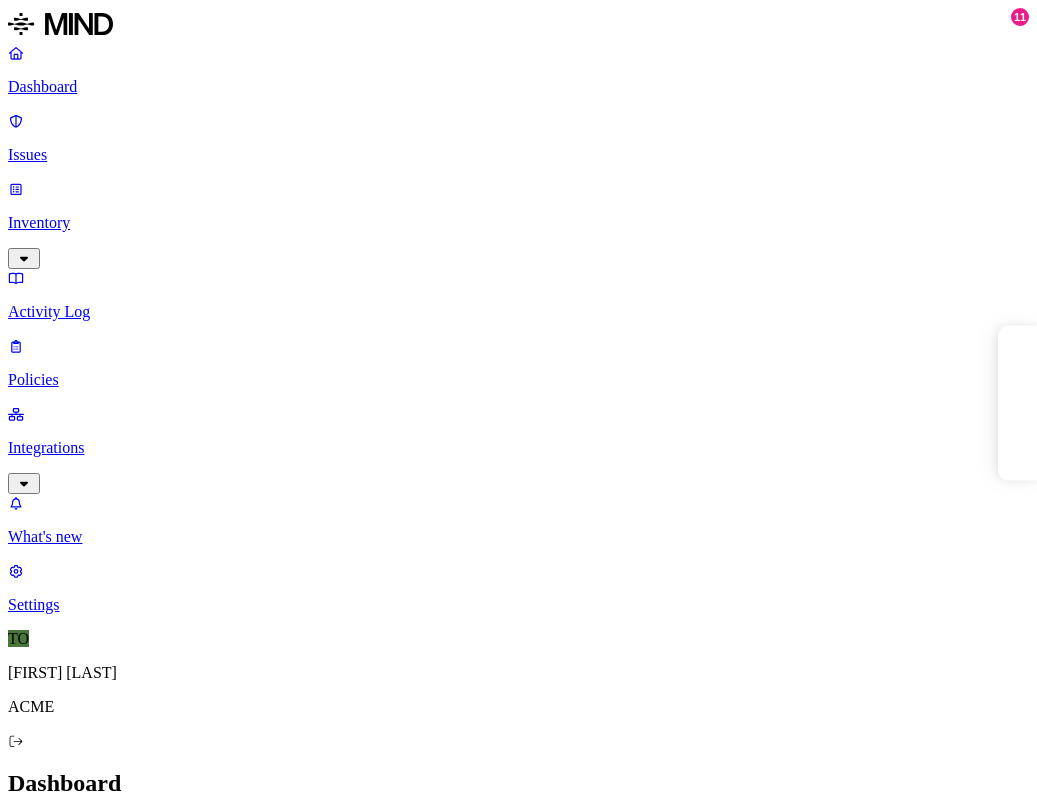 scroll, scrollTop: 0, scrollLeft: 0, axis: both 